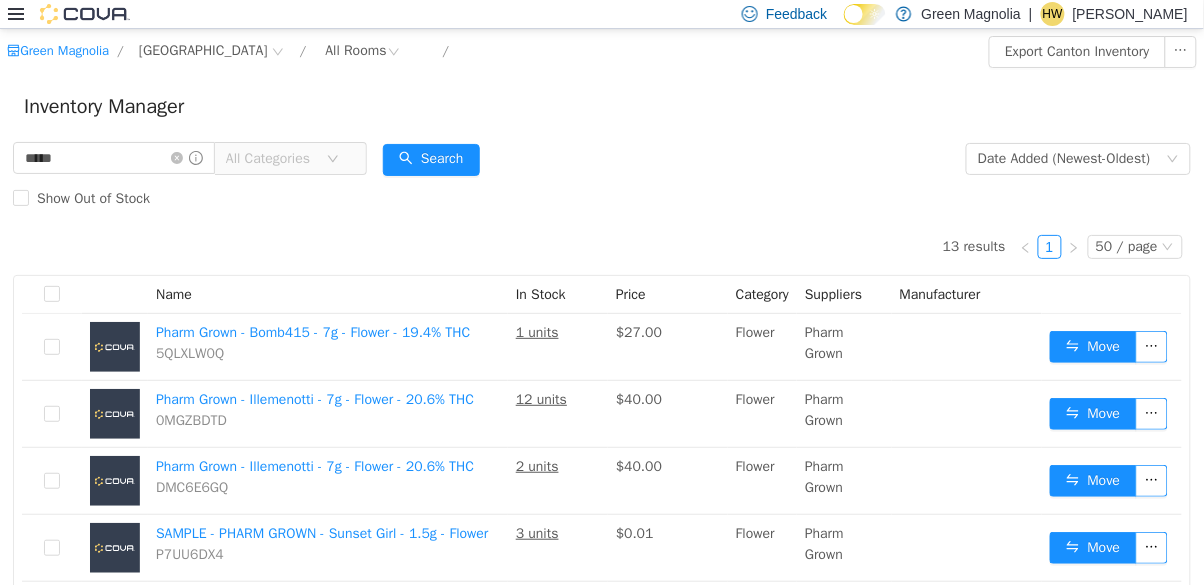 scroll, scrollTop: 0, scrollLeft: 0, axis: both 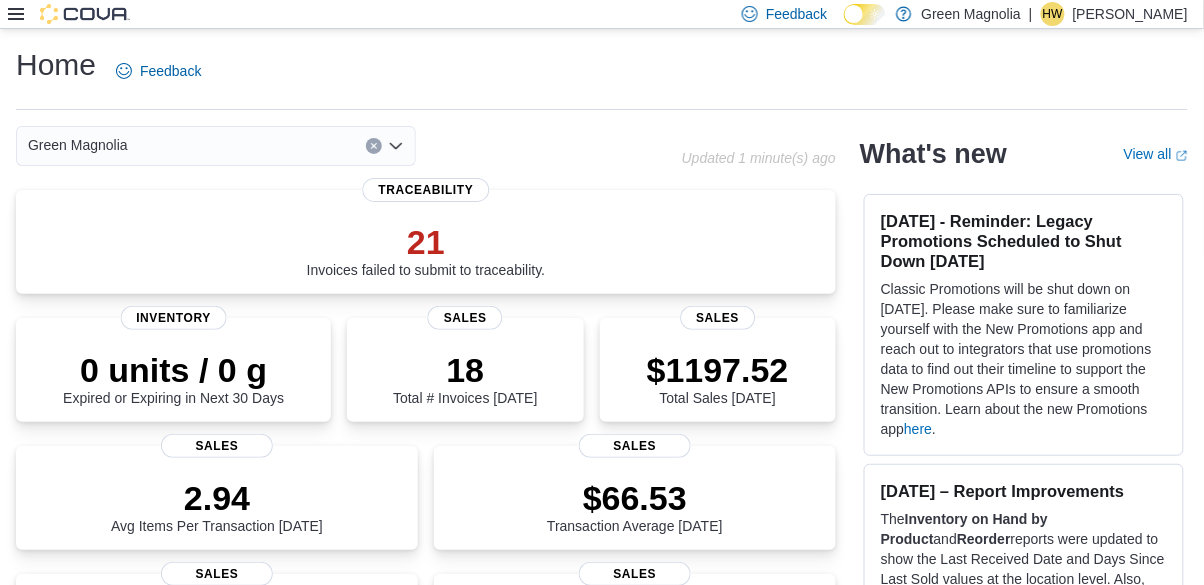 click 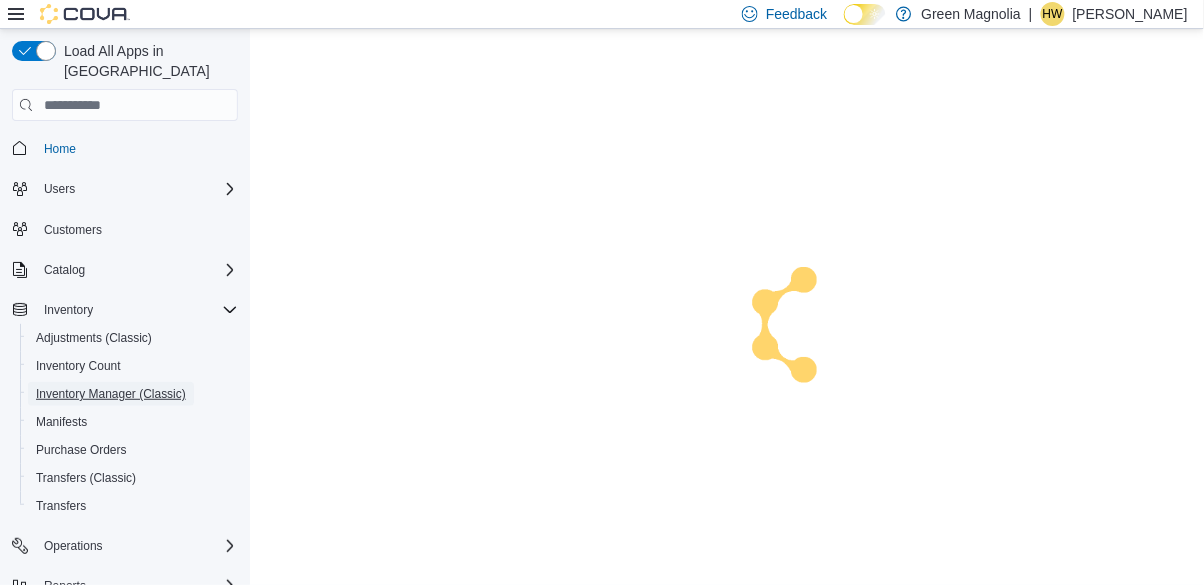 click on "Inventory Manager (Classic)" at bounding box center [111, 394] 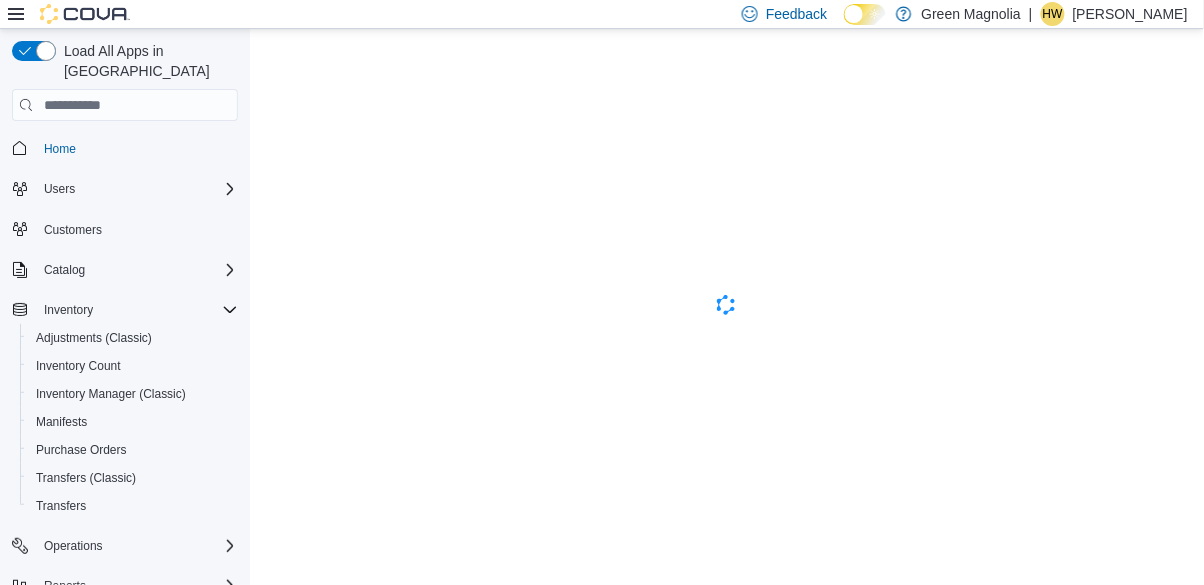 scroll, scrollTop: 0, scrollLeft: 0, axis: both 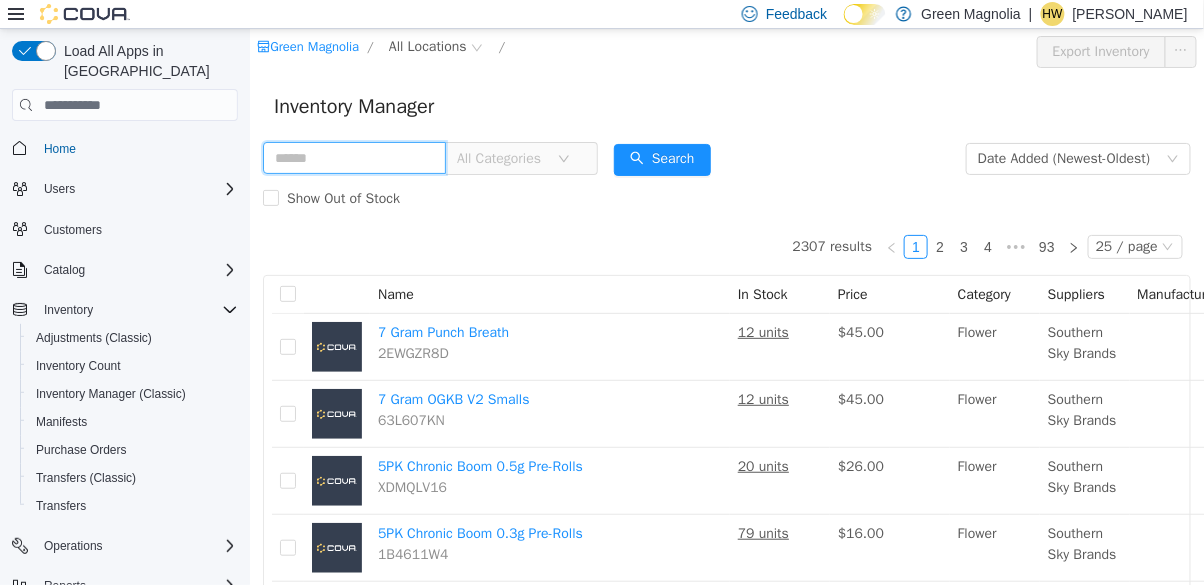 click at bounding box center [353, 158] 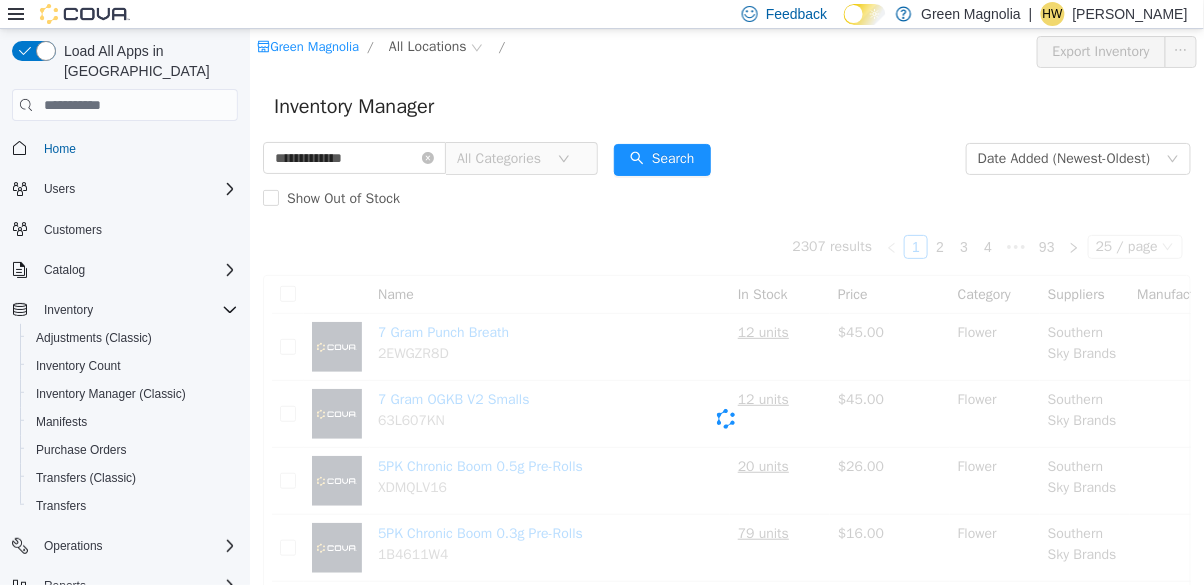click on "Inventory Manager" at bounding box center [726, 107] 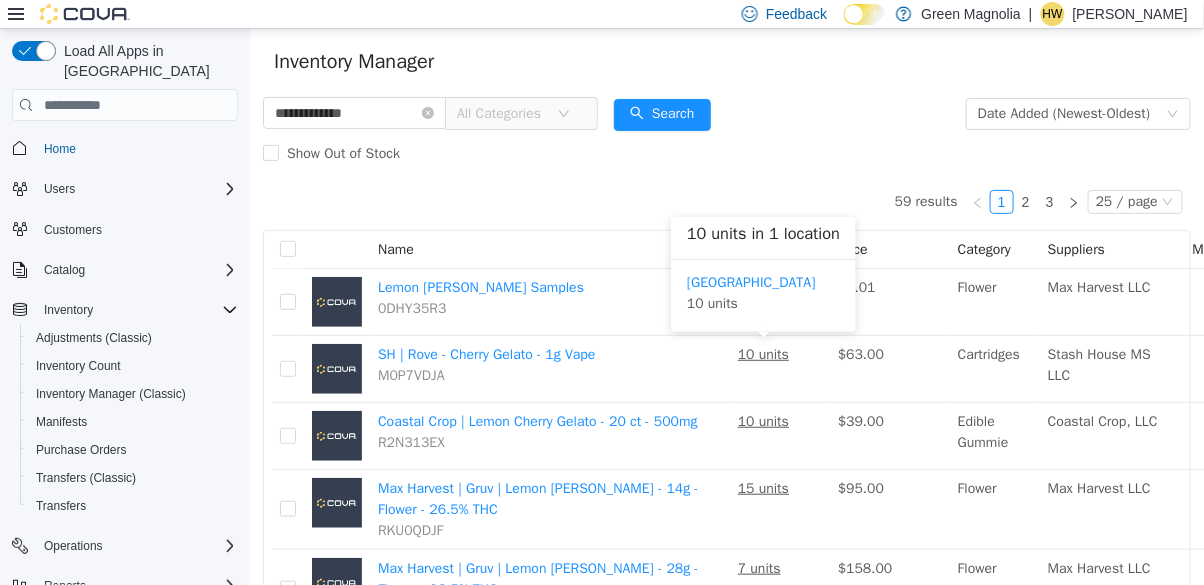 scroll, scrollTop: 0, scrollLeft: 0, axis: both 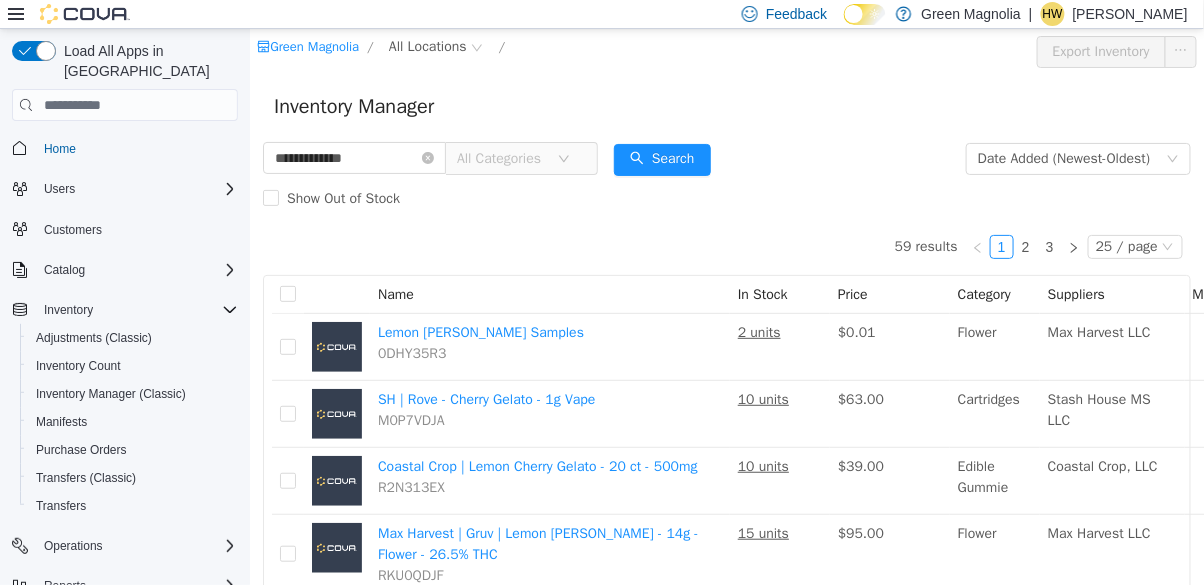 click on "All Locations" at bounding box center [427, 47] 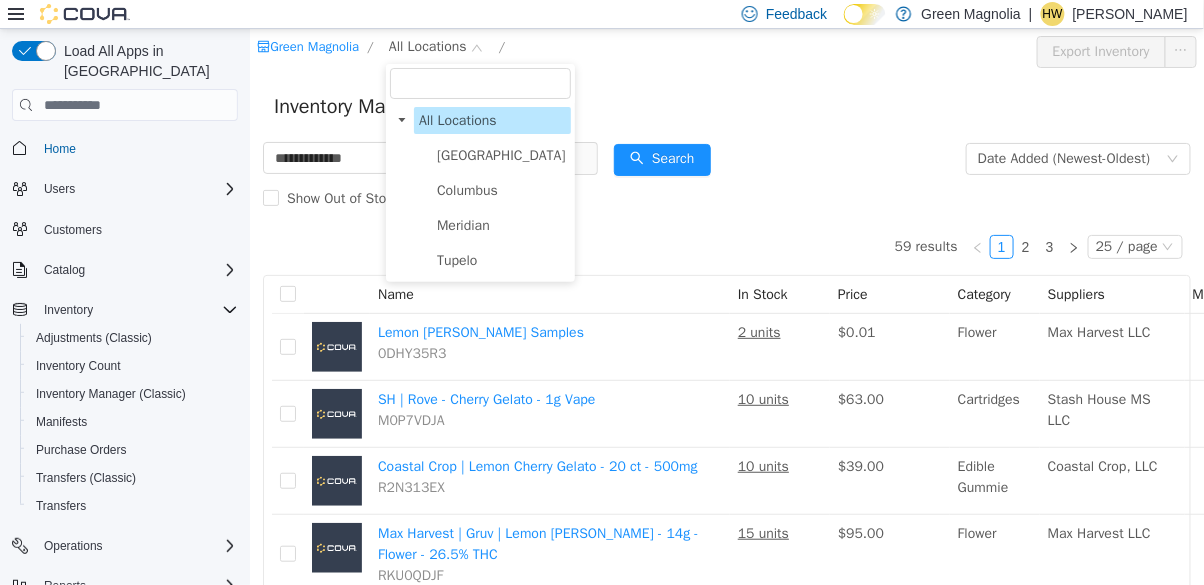 click on "[GEOGRAPHIC_DATA]" at bounding box center [500, 155] 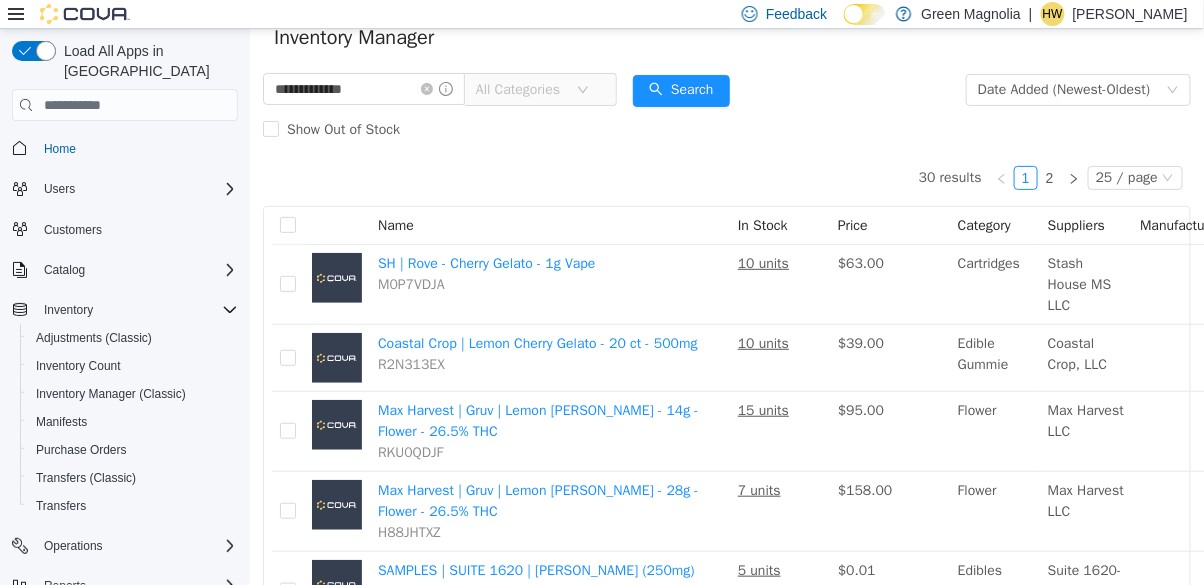 scroll, scrollTop: 0, scrollLeft: 0, axis: both 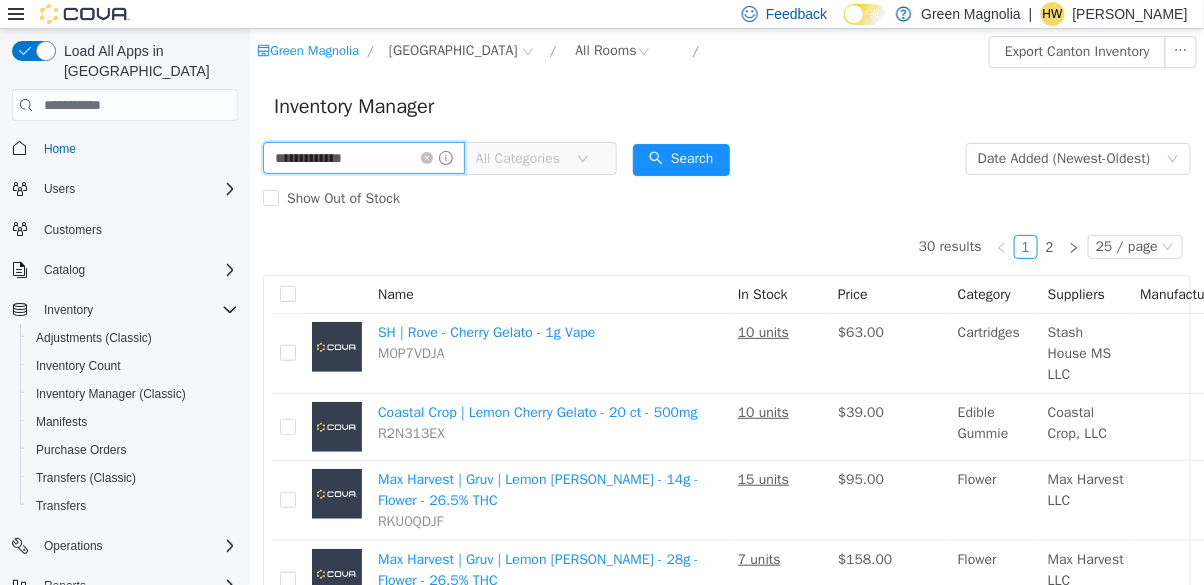 click on "**********" at bounding box center [363, 158] 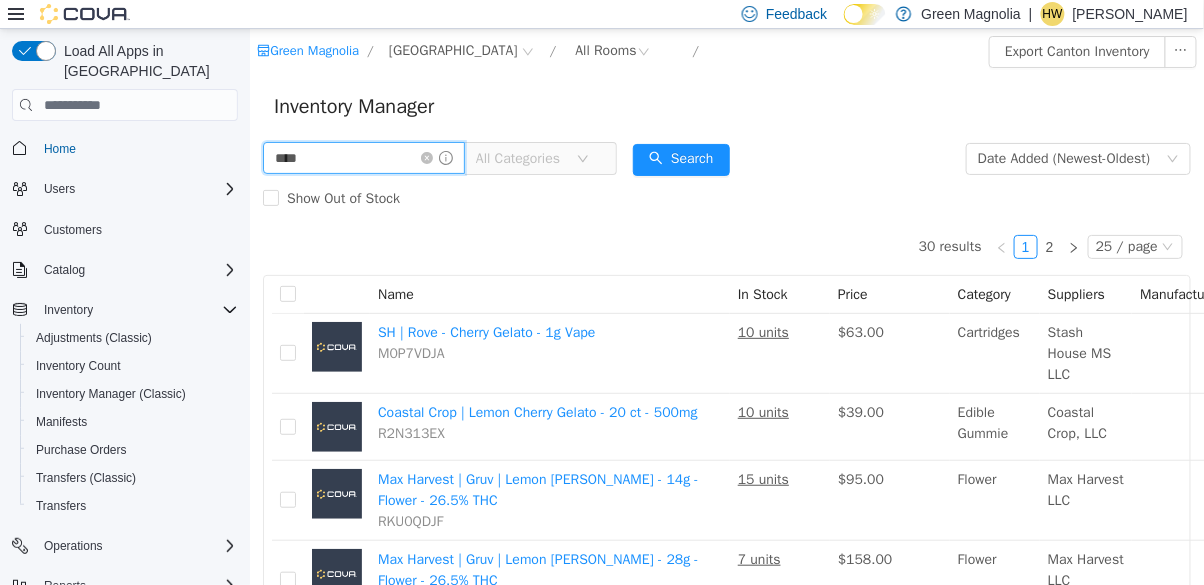 type on "***" 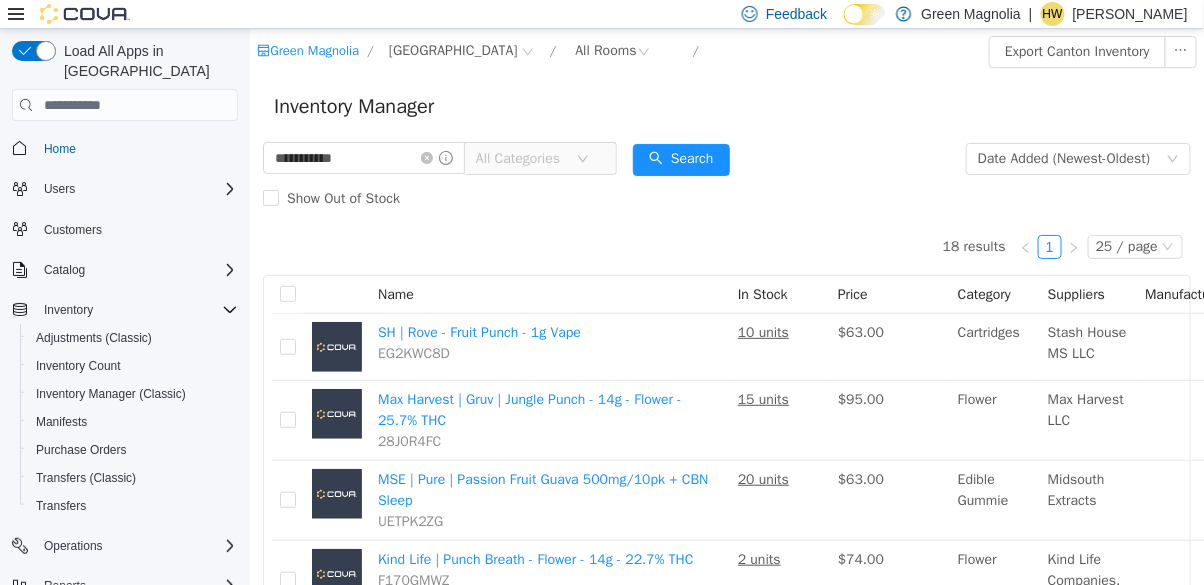 click on "**********" at bounding box center (726, 179) 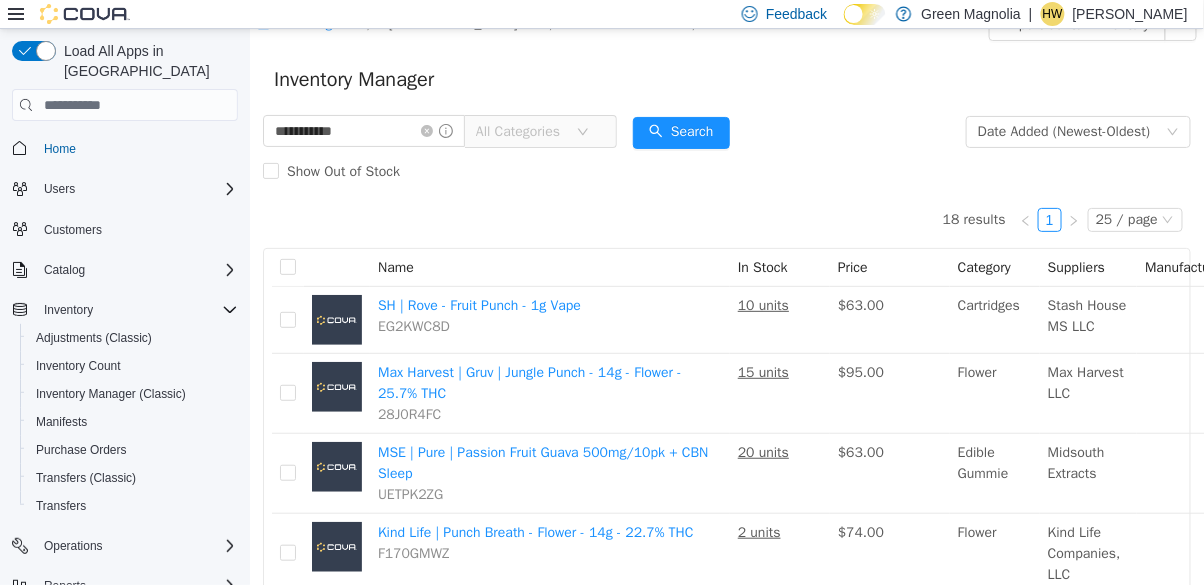 scroll, scrollTop: 0, scrollLeft: 0, axis: both 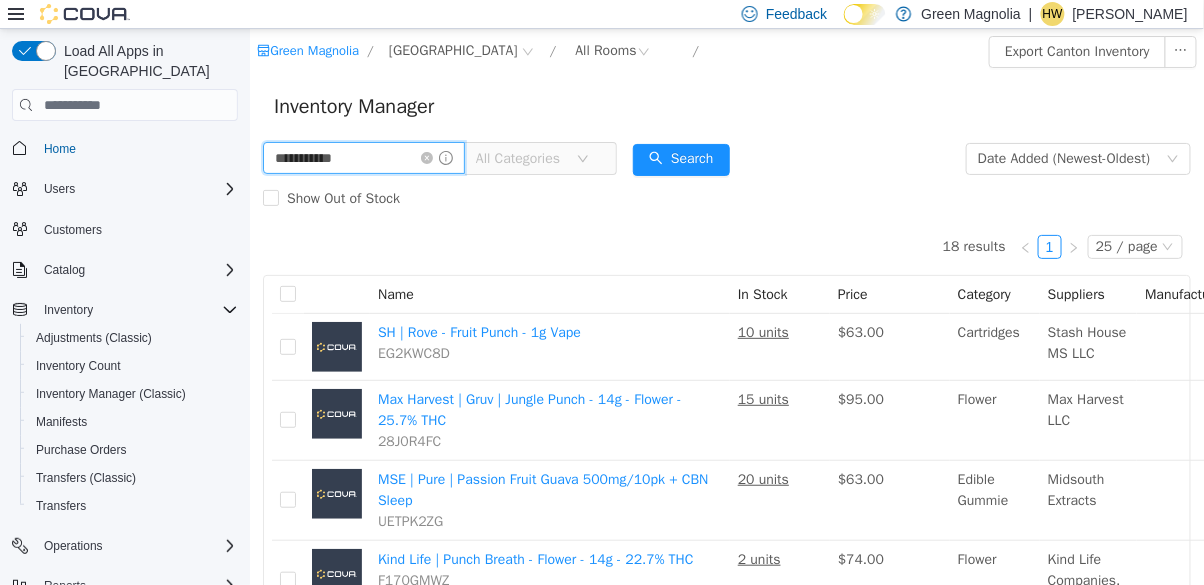 click on "**********" at bounding box center [363, 158] 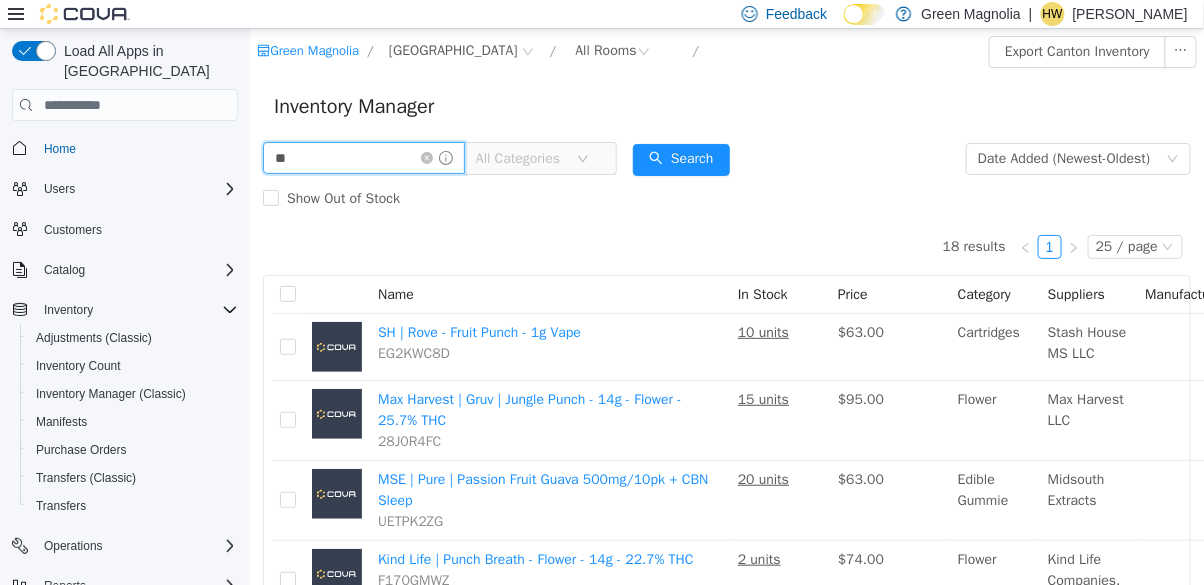 type on "*" 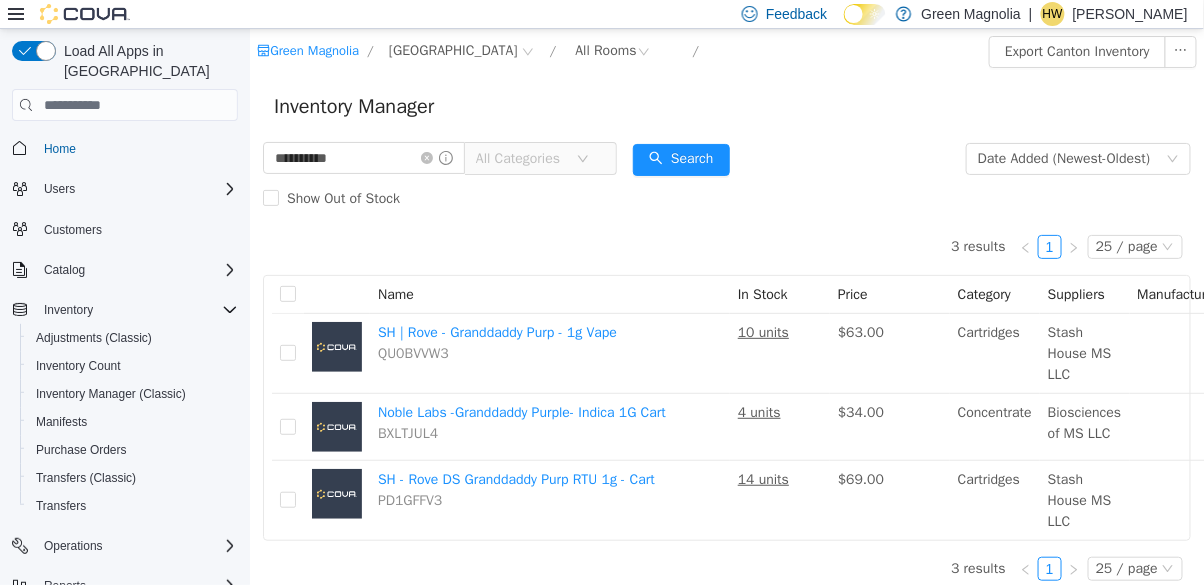 click on "Inventory Manager" at bounding box center (726, 107) 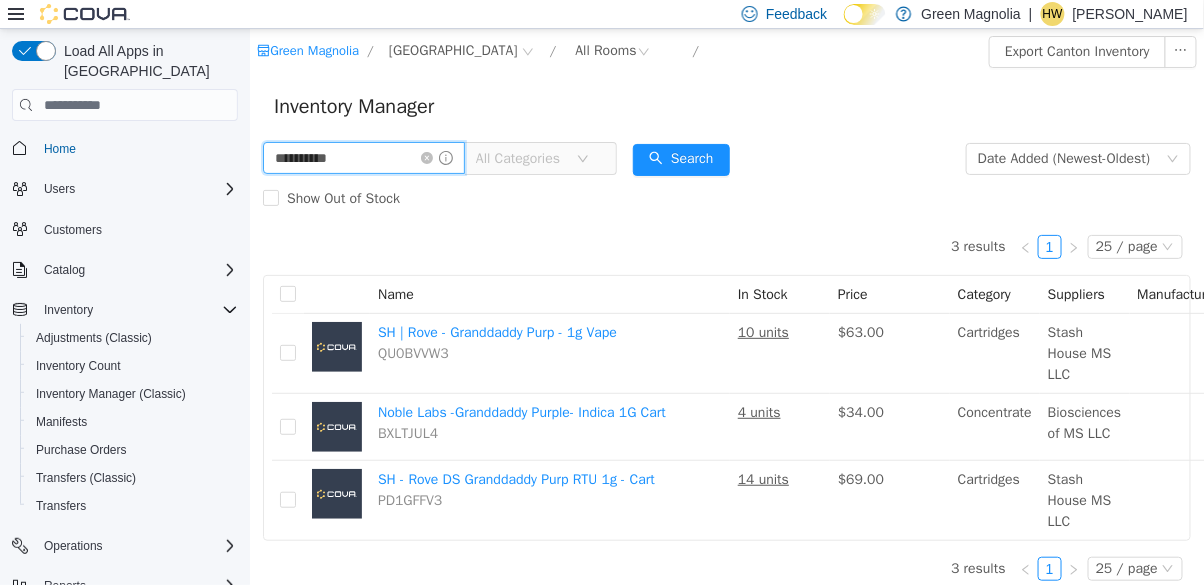 click on "**********" at bounding box center (363, 158) 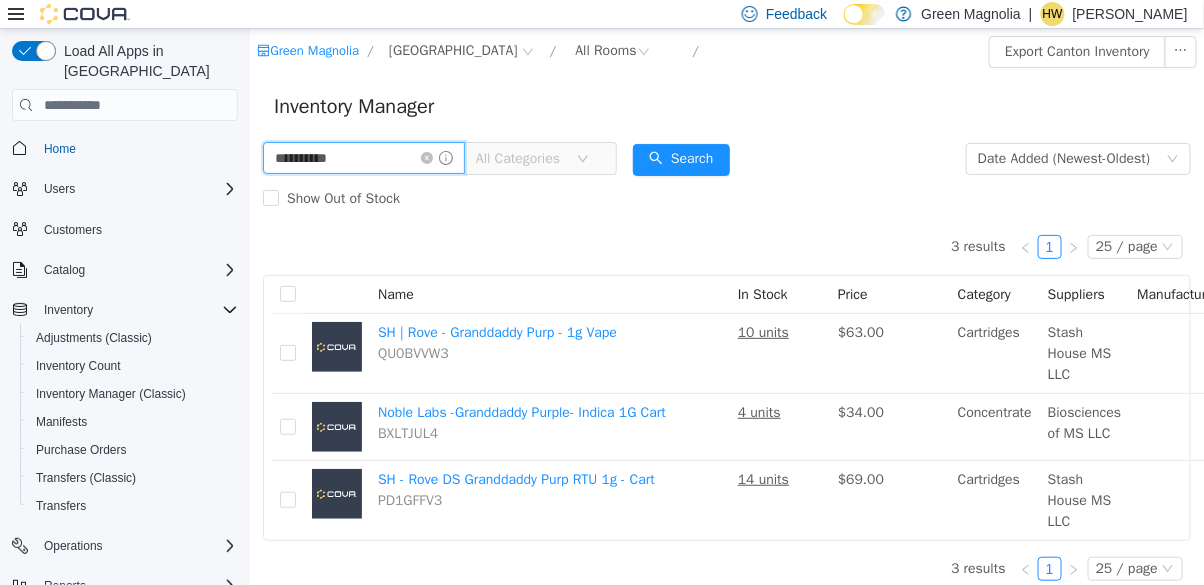 click on "**********" at bounding box center (363, 158) 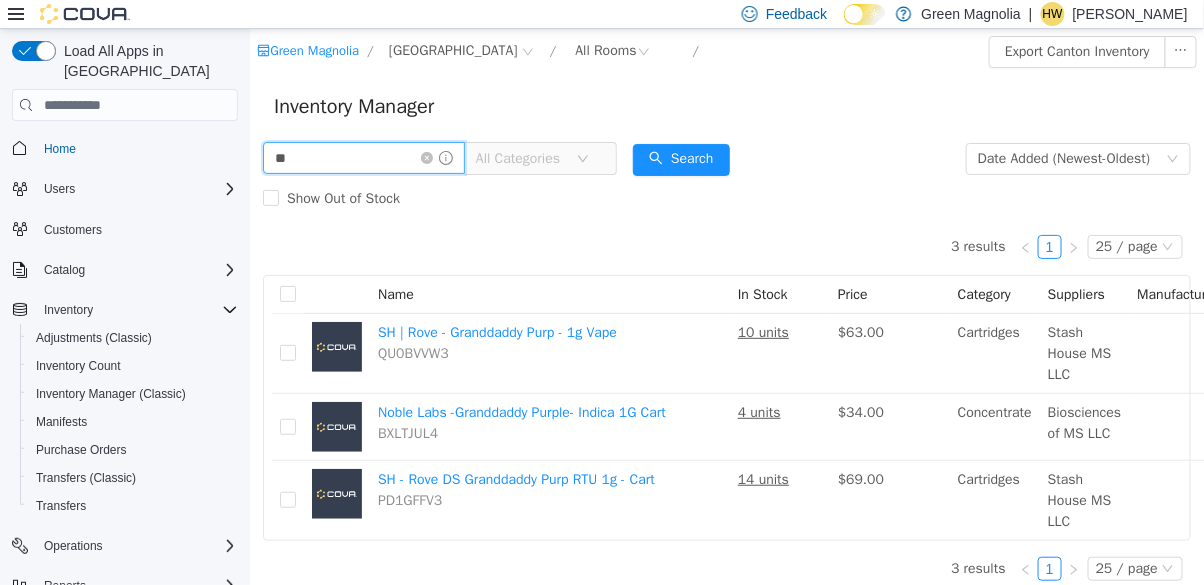 type on "*" 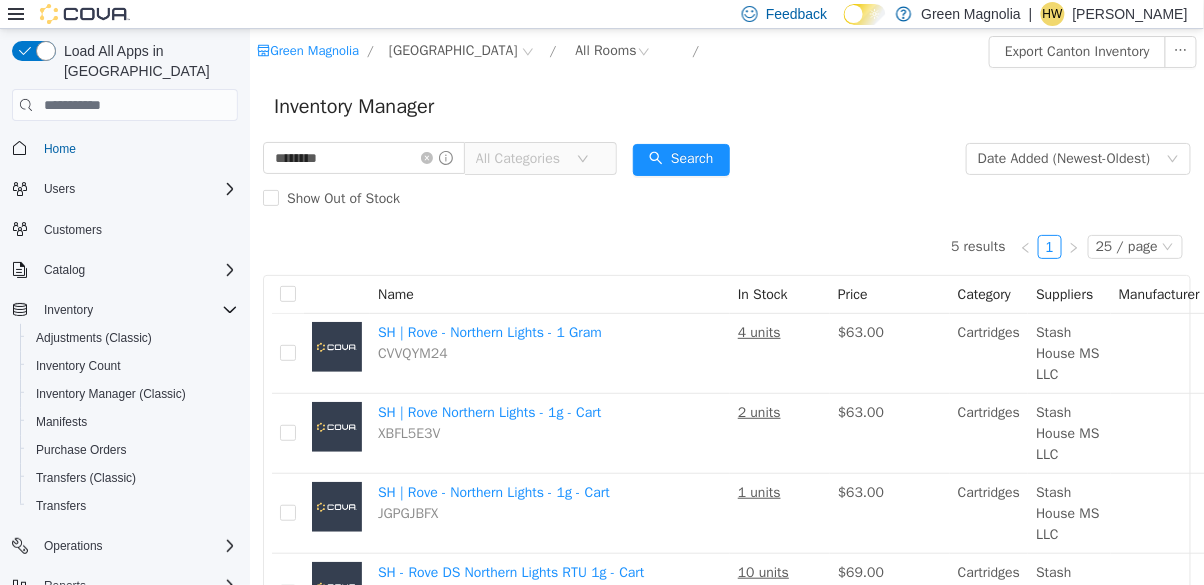 click on "******** All Categories Date Added (Newest-Oldest) Search Show Out of Stock" at bounding box center [726, 179] 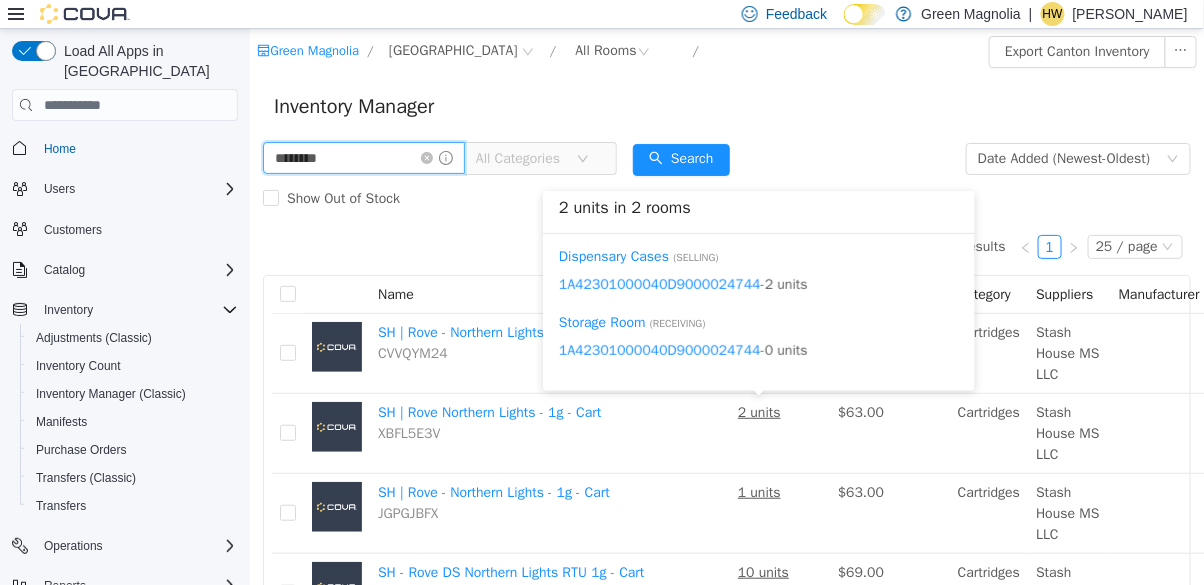 click on "********" at bounding box center [363, 158] 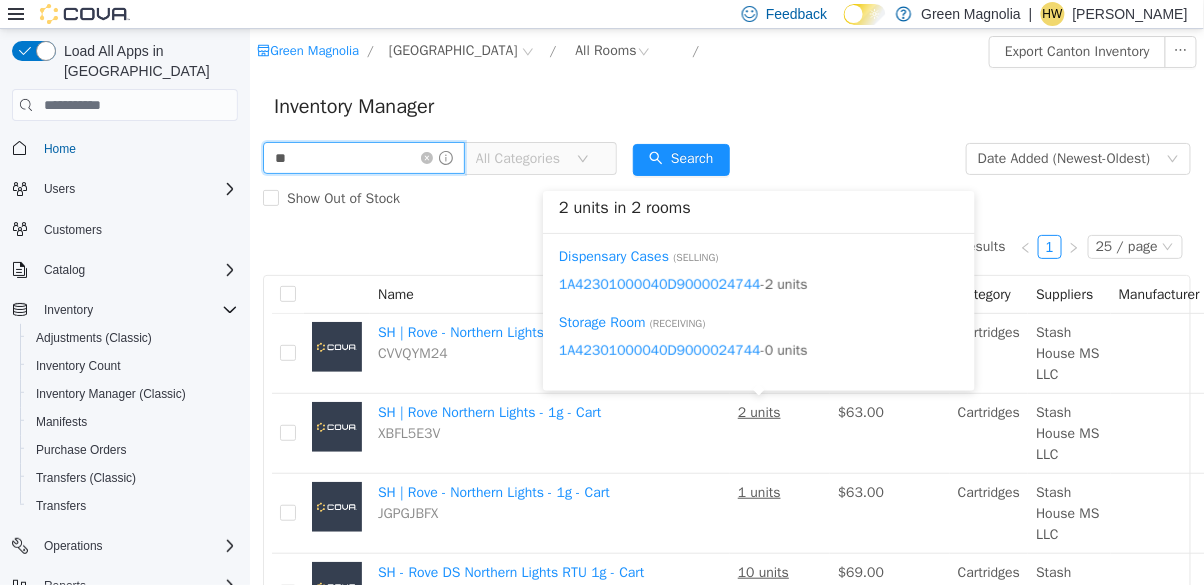 type on "*" 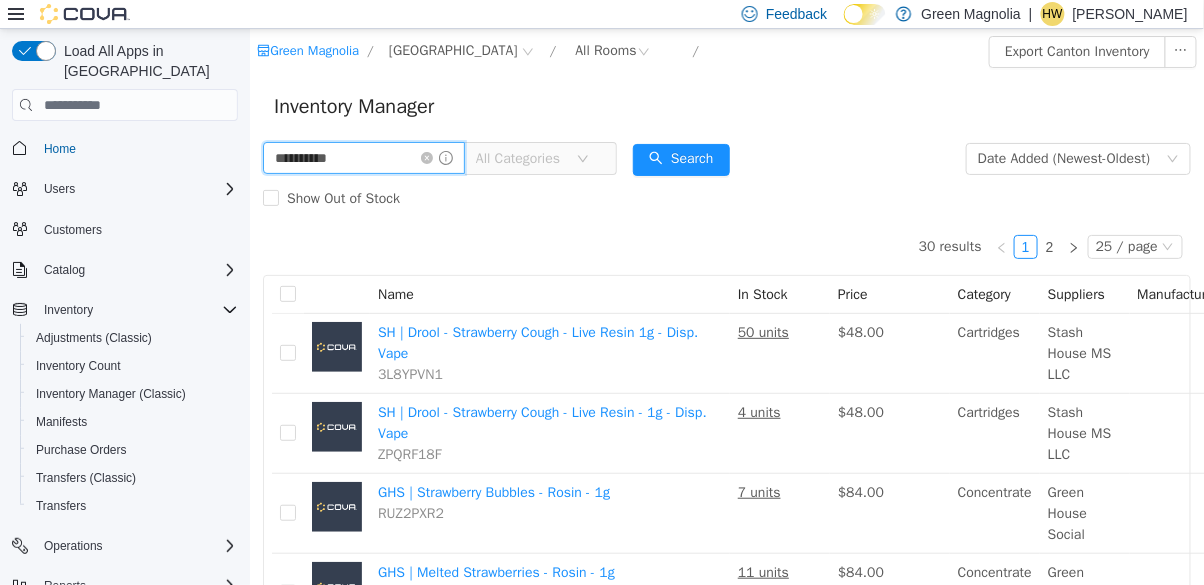 click on "**********" at bounding box center [363, 158] 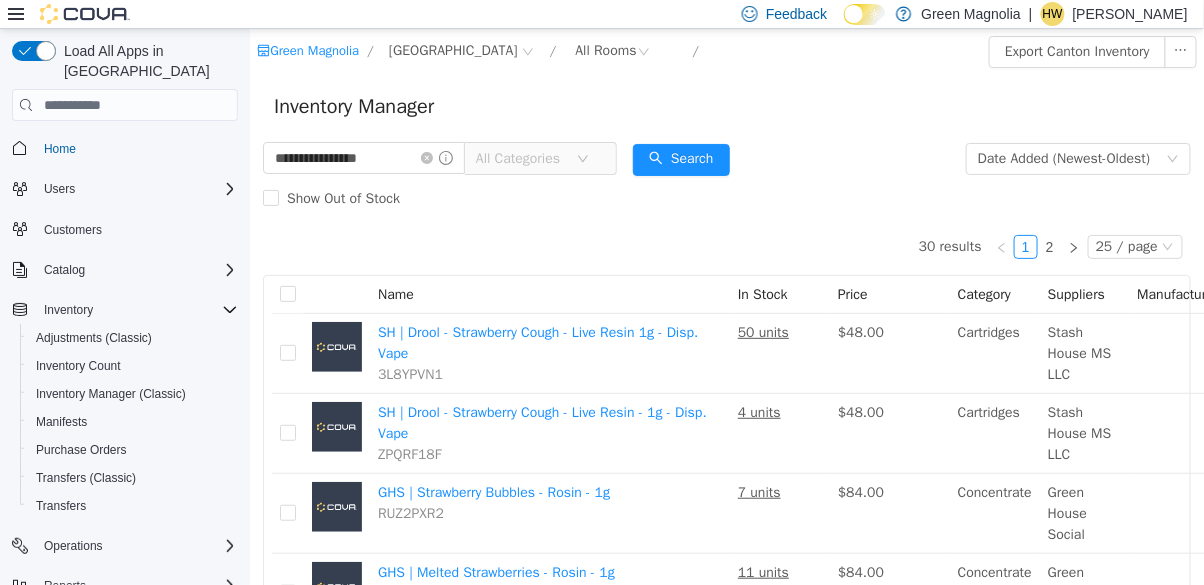 click on "Show Out of Stock" at bounding box center [726, 199] 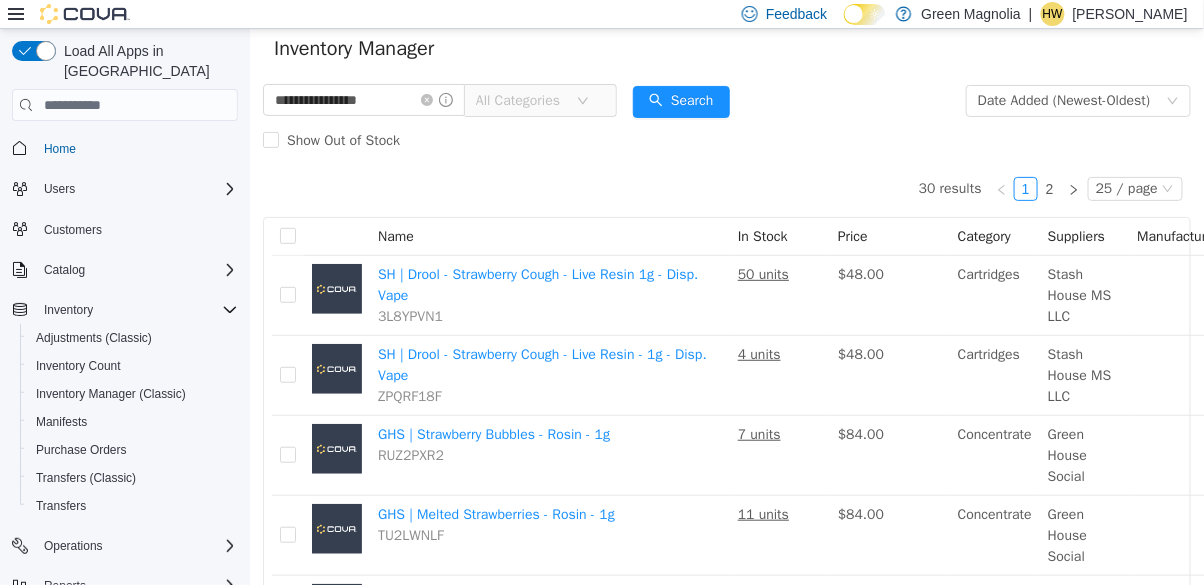 scroll, scrollTop: 0, scrollLeft: 0, axis: both 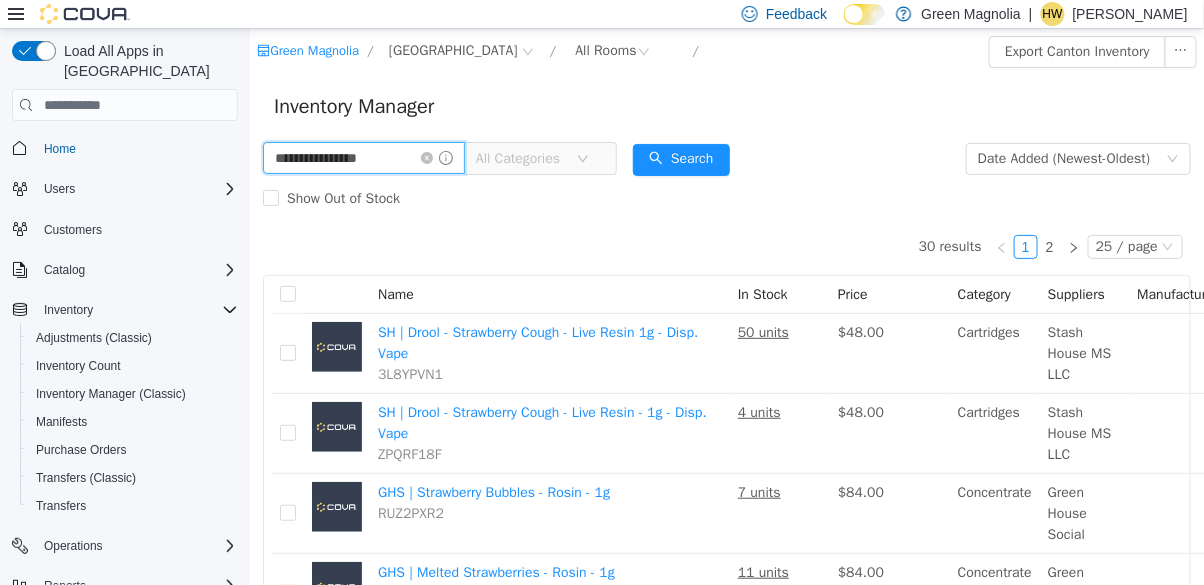 click on "**********" at bounding box center (363, 158) 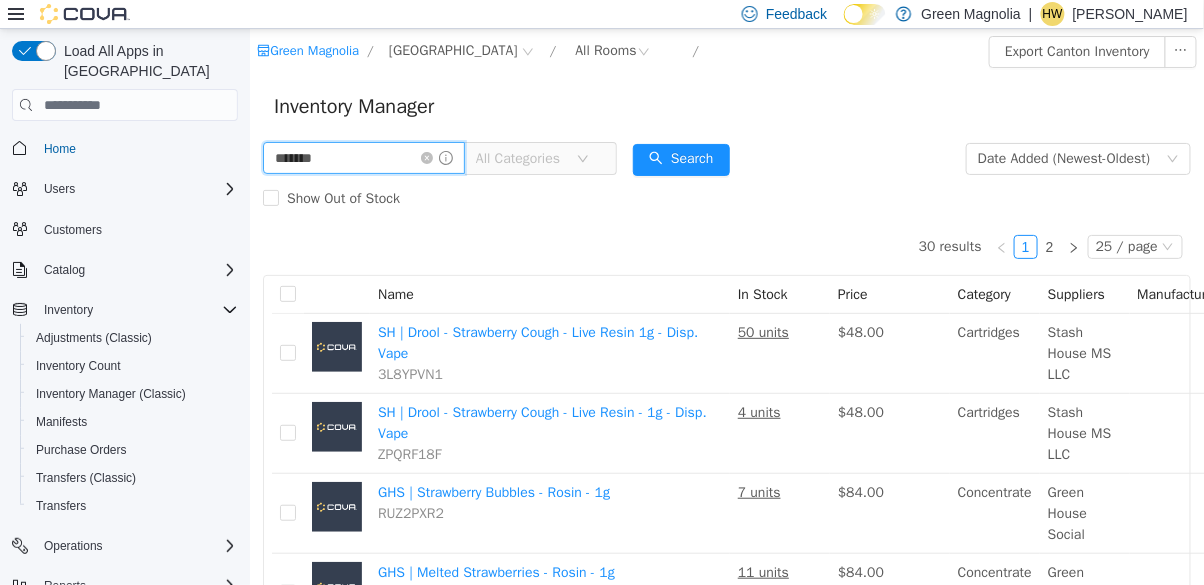 type on "******" 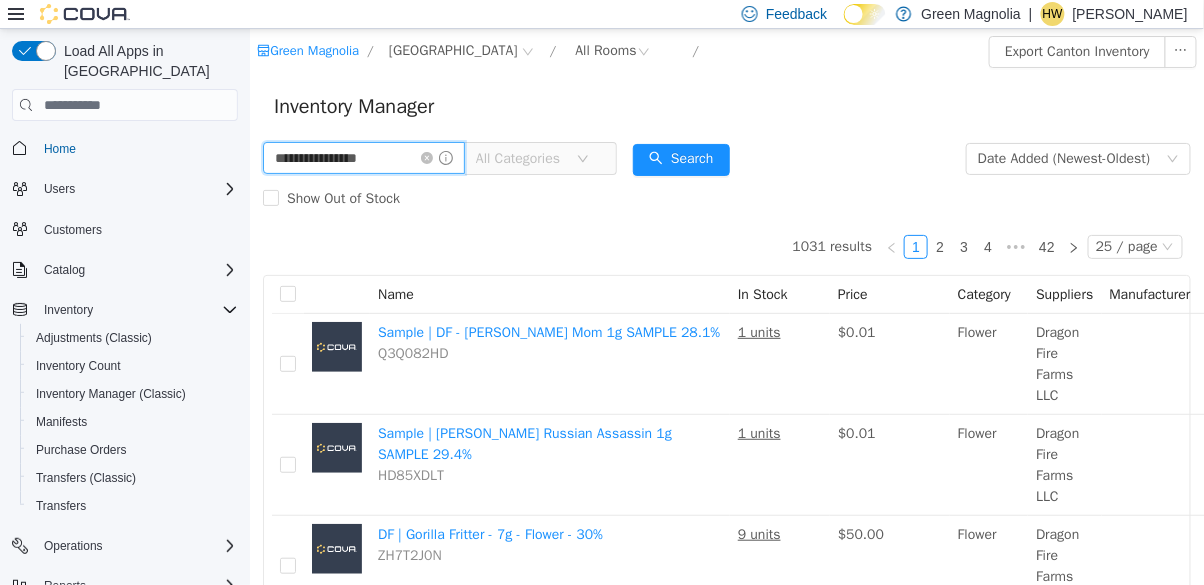 type on "**********" 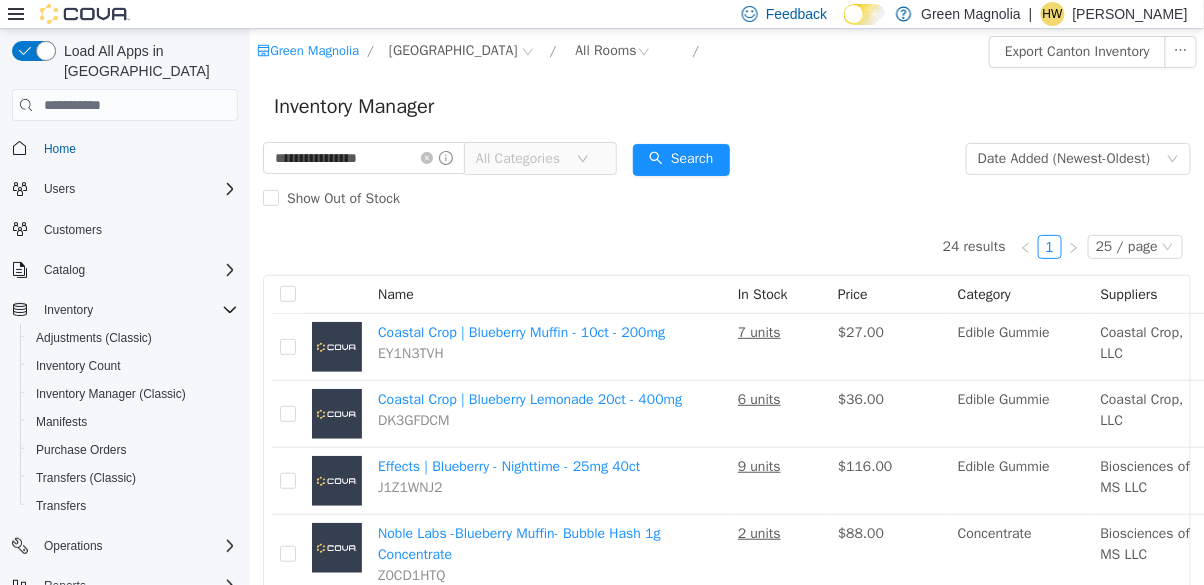 click on "Inventory Manager" at bounding box center (726, 107) 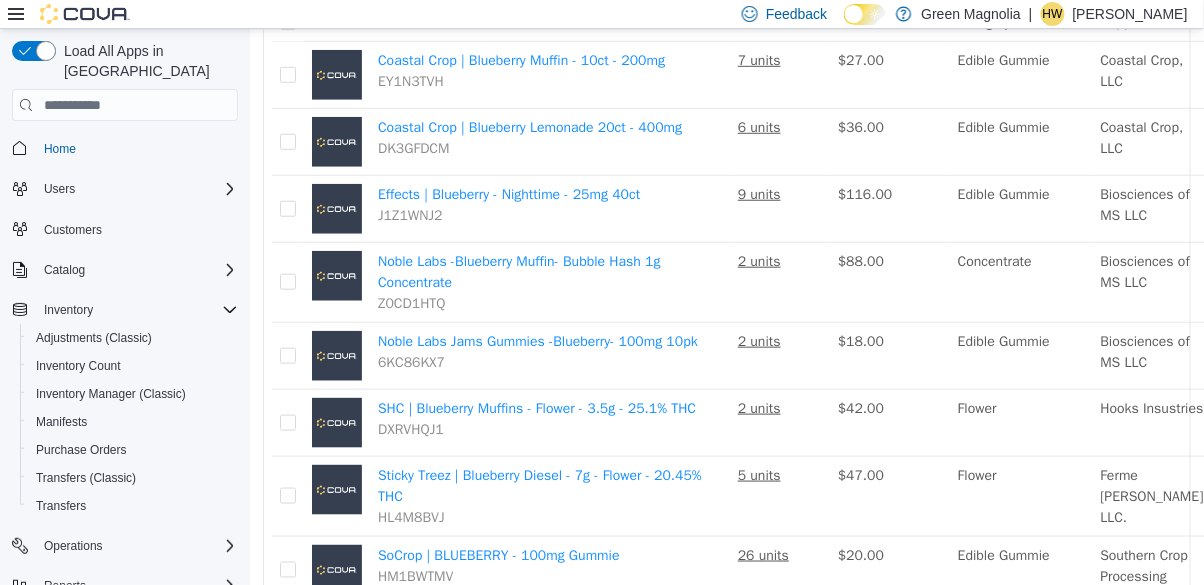 scroll, scrollTop: 0, scrollLeft: 0, axis: both 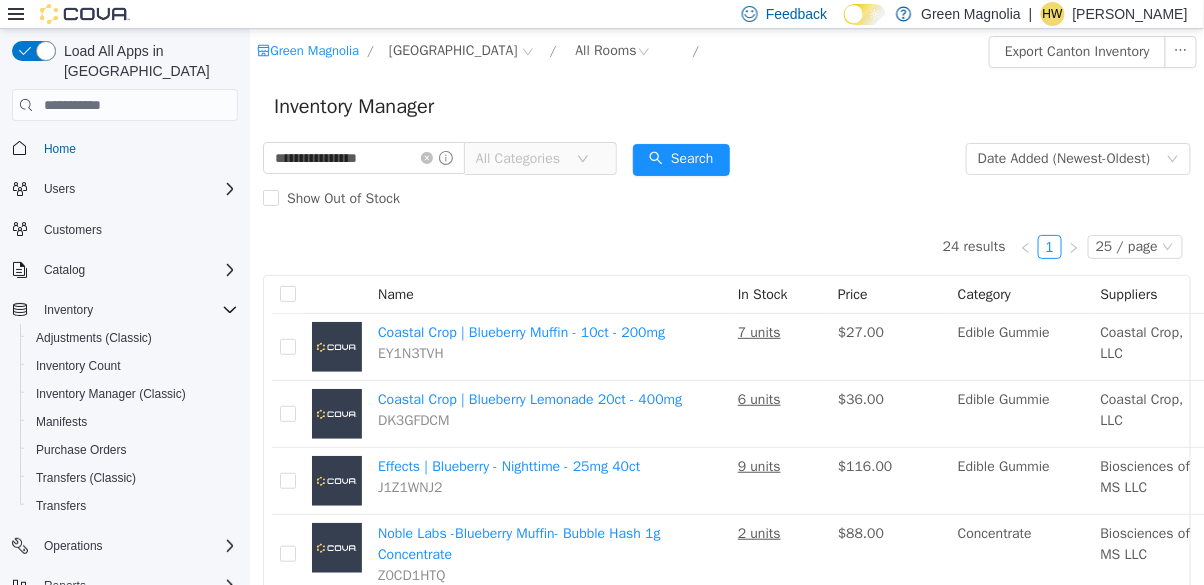 click 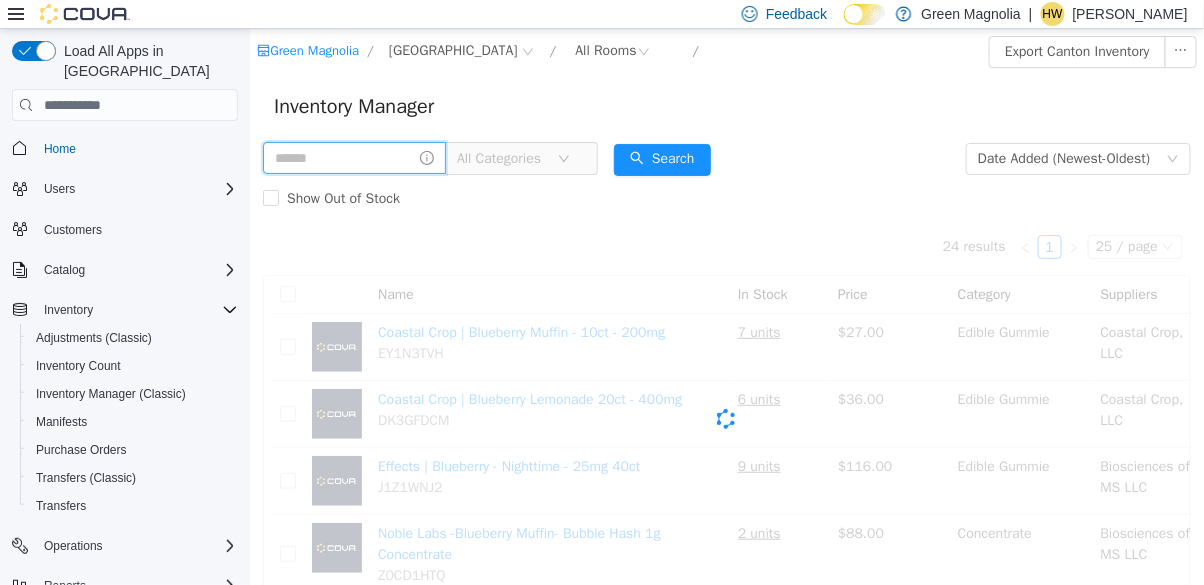 click at bounding box center (353, 158) 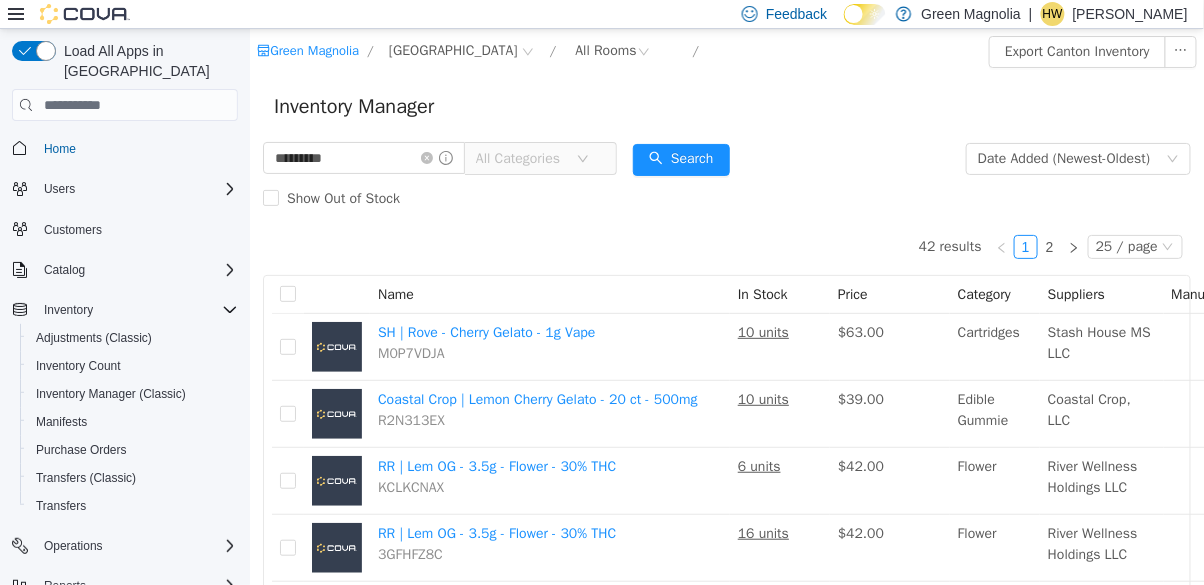 click on "42 results 1 2 25 / page Name In Stock Price Category Suppliers Manufacturer SH | Rove - Cherry Gelato - 1g Vape M0P7VDJA 10 units $63.00 Cartridges Stash House MS LLC Move Coastal Crop | Lemon Cherry Gelato - 20 ct - 500mg R2N313EX 10 units $39.00 Edible Gummie Coastal Crop, LLC Move RR | Lem OG - 3.5g - Flower - 30% THC KCLKCNAX 6 units $42.00 Flower River Wellness Holdings LLC Move RR | Lem OG - 3.5g - Flower - 30% THC 3GFHFZ8C 16 units $42.00 Flower River Wellness Holdings LLC Move SH | Rove - Skywalker OG - 1g Cart N8V0AZ58 9 units $63.00 Cartridges Stash House MS LLC Move Noble Labs | Skywalker OG - Indica - 1g - Cart QMUCJJWQ 3 units $34.00 Cartridges Biosciences of MS LLC Move SOCROP | [GEOGRAPHIC_DATA] - VAPE CARTRIDGE - .5 GRAM - GELATO OG (H) WCFL10Y1 32 units $18.00 Cartridges Southern Crop Processing Move The Sipp | Gelato 41 - 7g - Flower - 28% THC CTW64NCV 2 units $53.00 Flower River Wellness Holdings LLC Move GDF | COOKIES - Black Cherry Gelato - Flower - 3.5g - 24.8% THC MRYD30JV 40 units $32.00 Flower 1" at bounding box center (726, 1136) 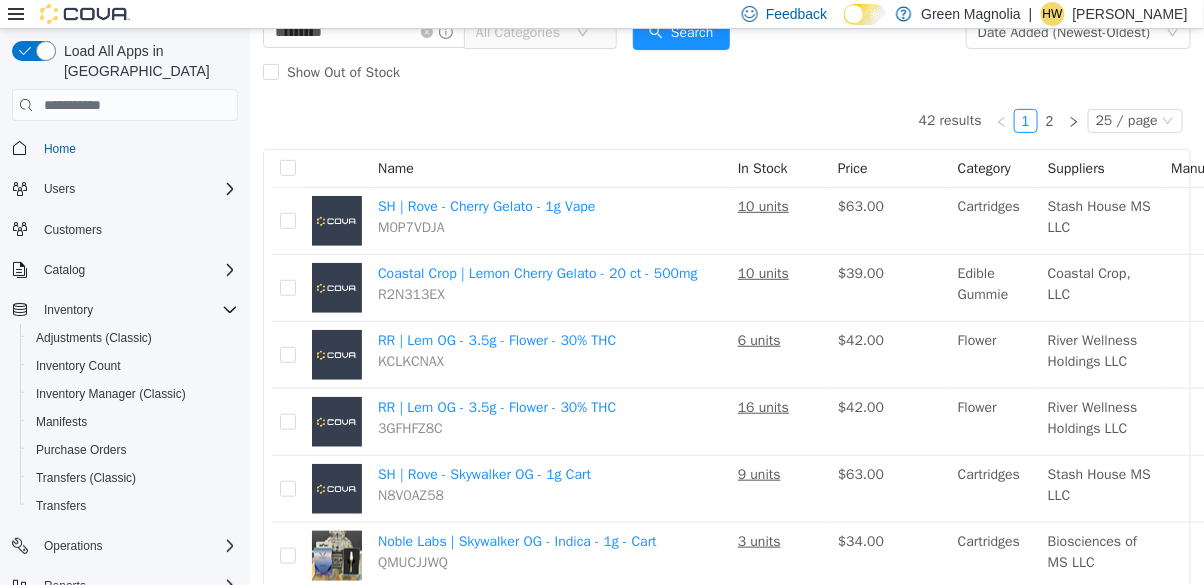 scroll, scrollTop: 0, scrollLeft: 0, axis: both 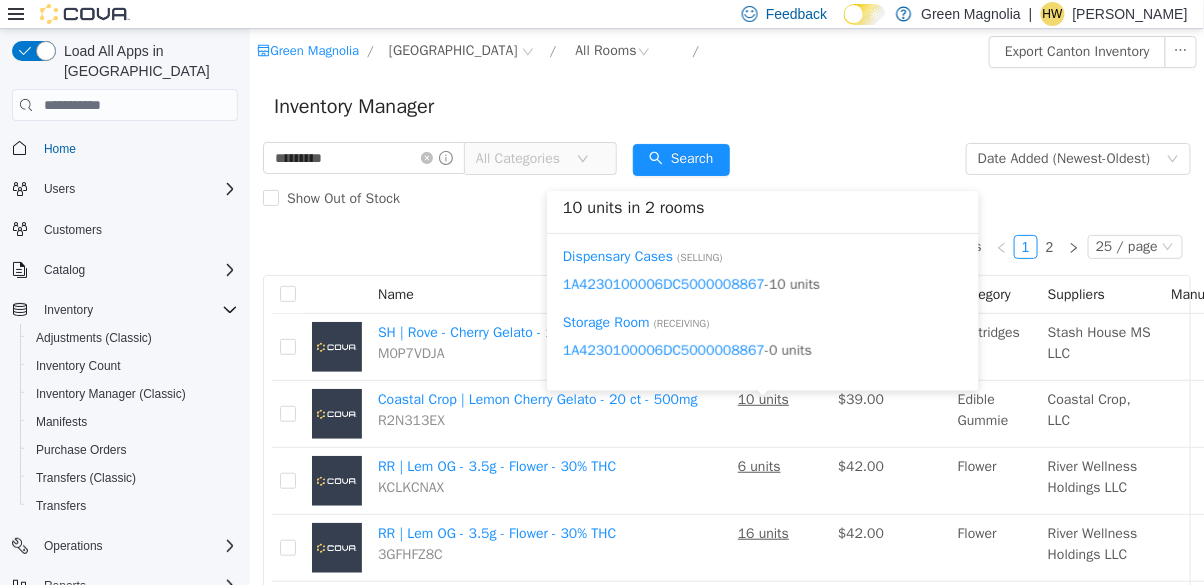 click on "Show Out of Stock" at bounding box center (334, 199) 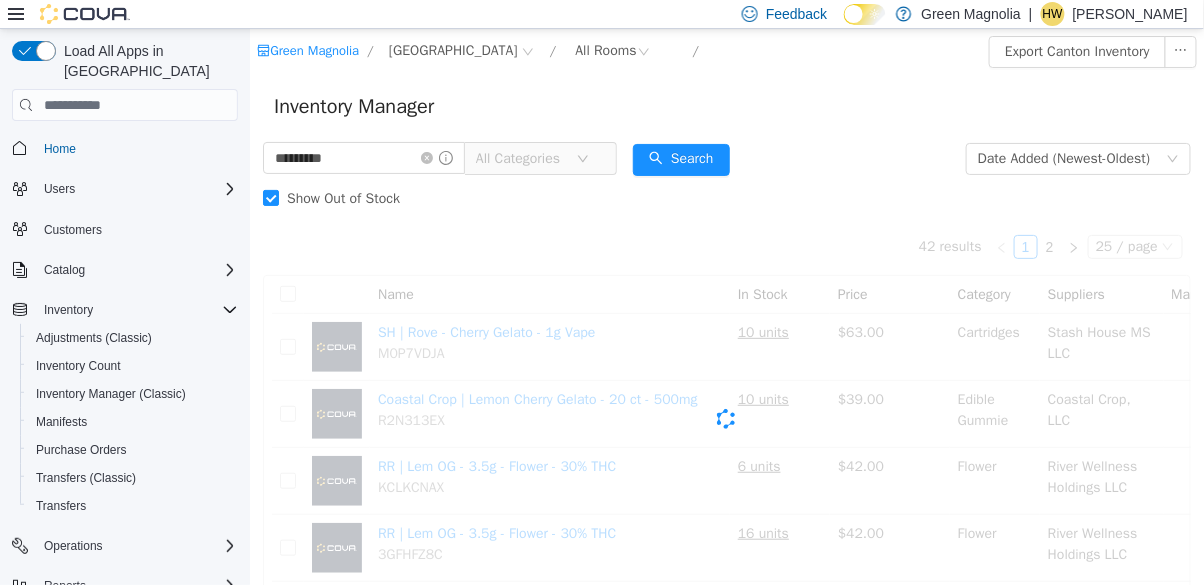 click on "Show Out of Stock" at bounding box center [334, 199] 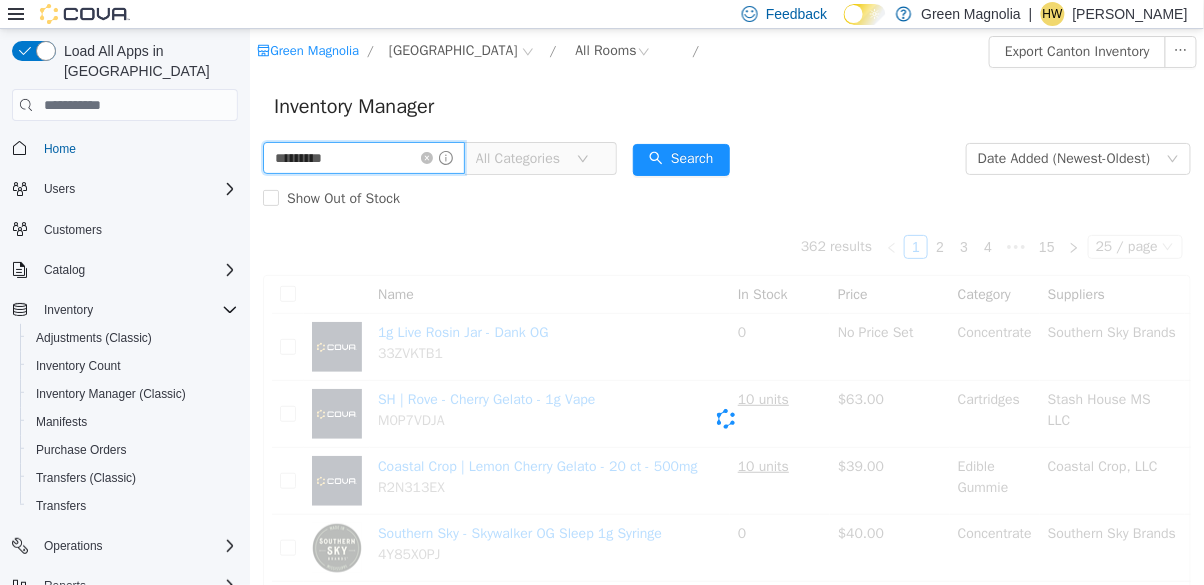 click on "*********" at bounding box center [363, 158] 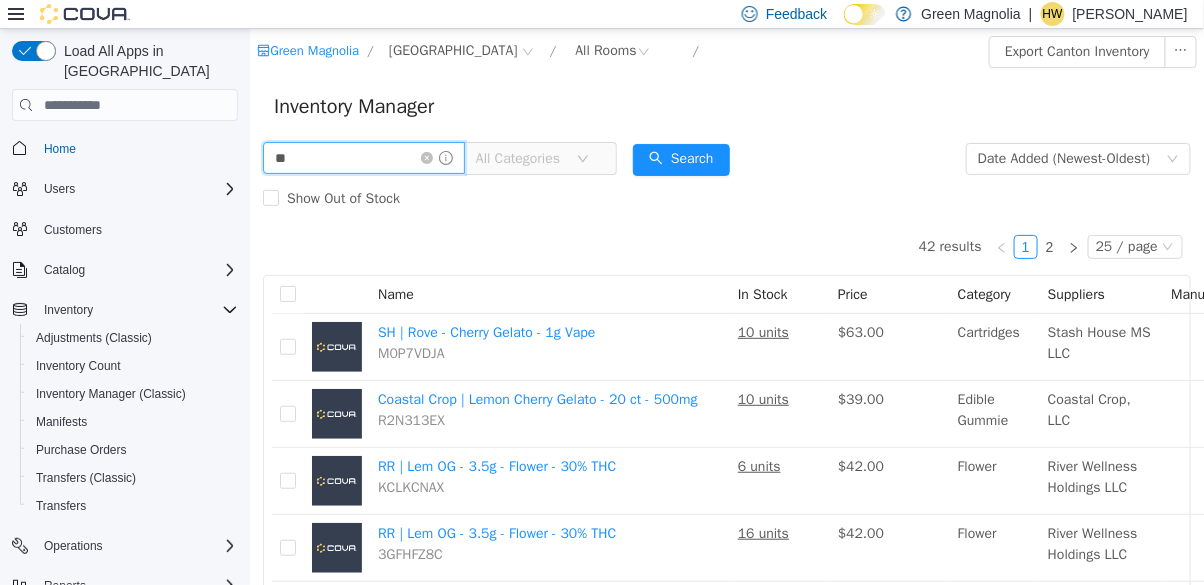 type on "*" 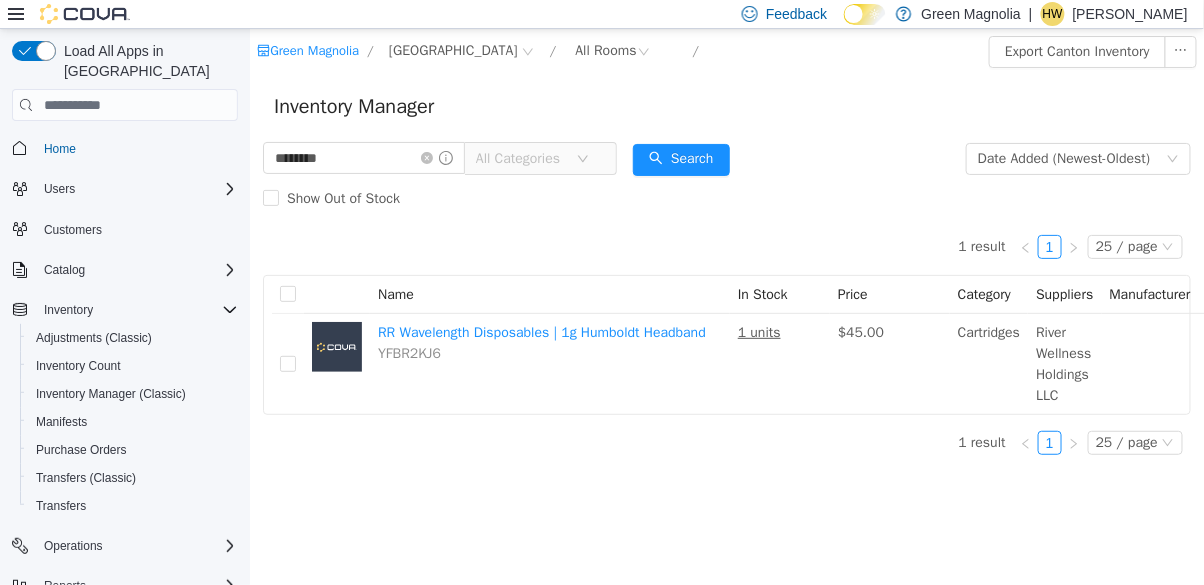 click on "Inventory Manager" at bounding box center [726, 107] 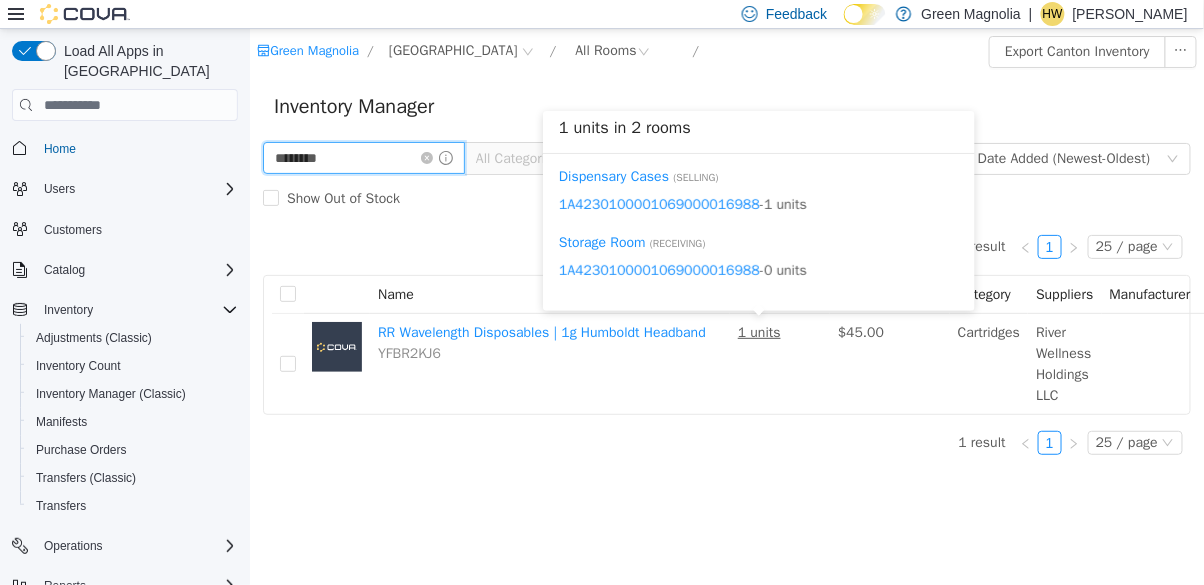 click on "********" at bounding box center (363, 158) 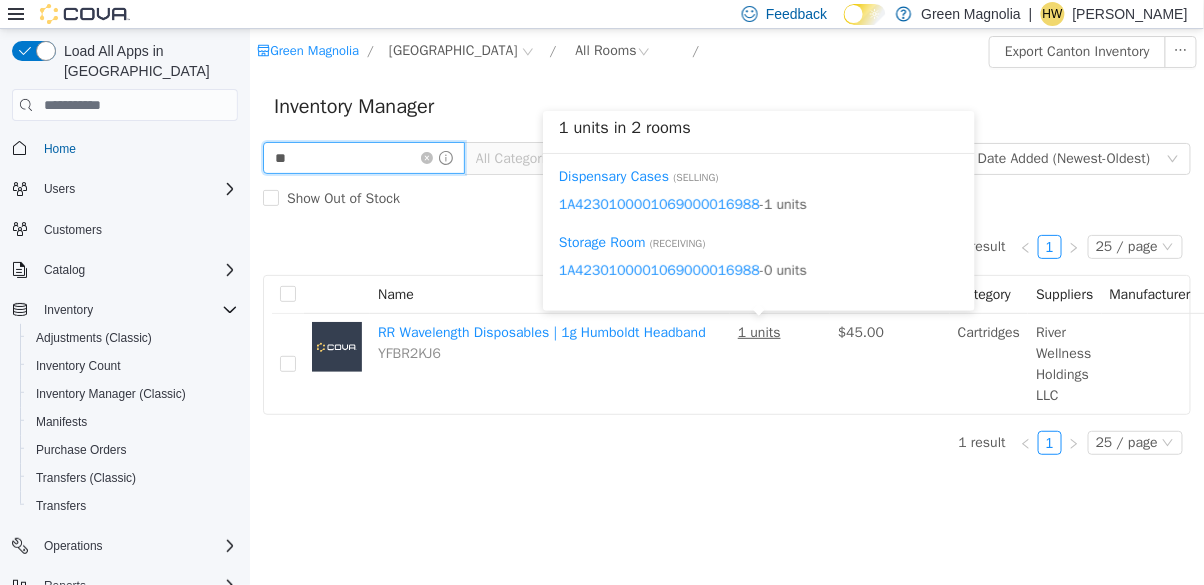 type on "*" 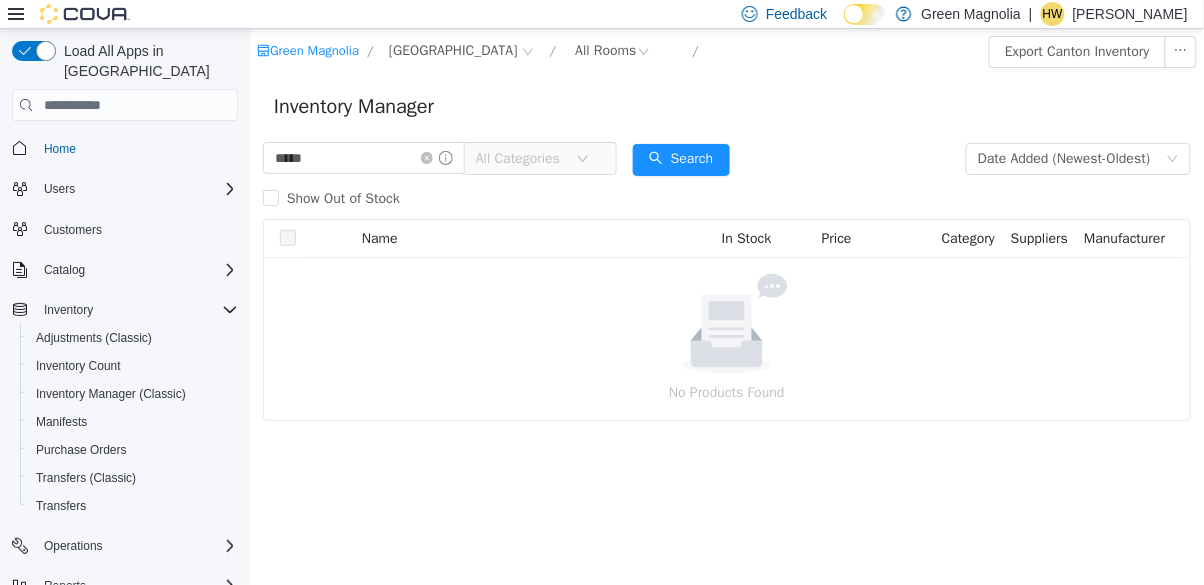 click on "Inventory Manager" at bounding box center [726, 107] 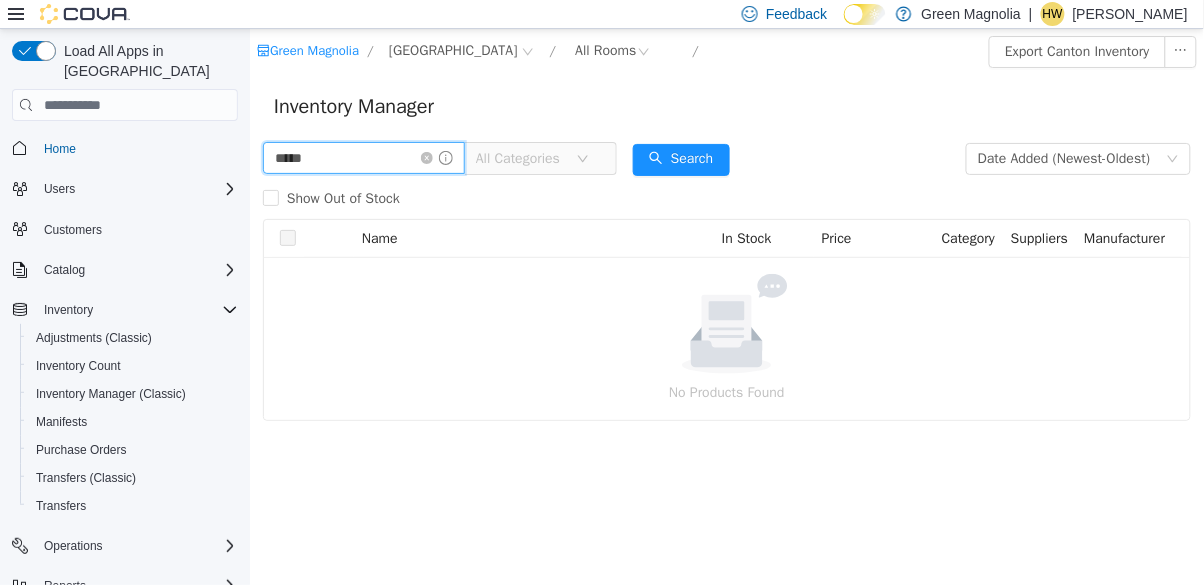 click on "*****" at bounding box center [363, 158] 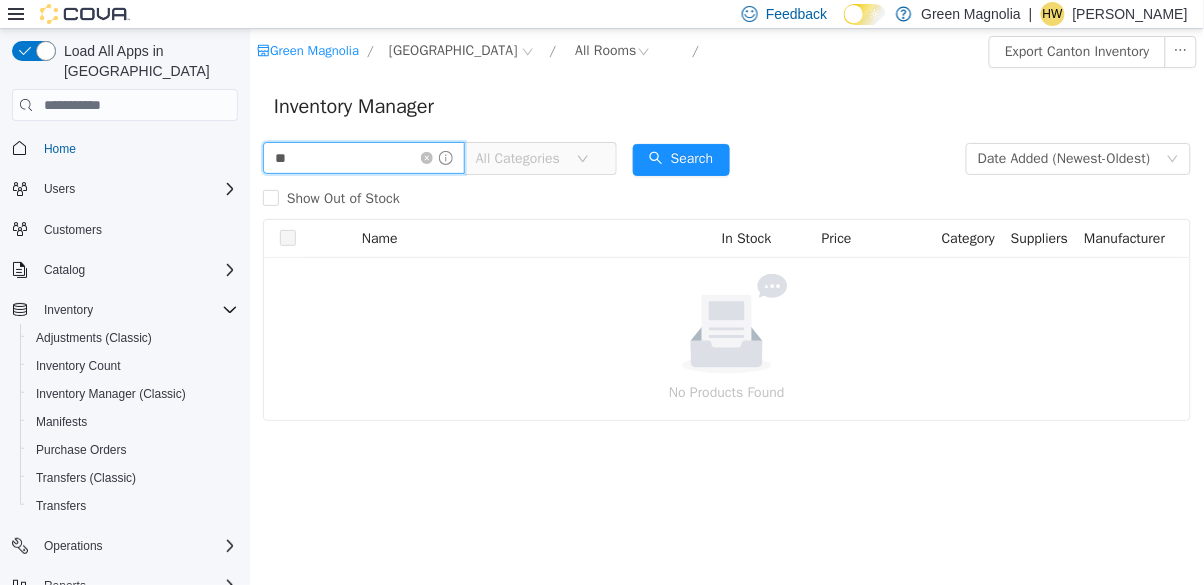 type on "*" 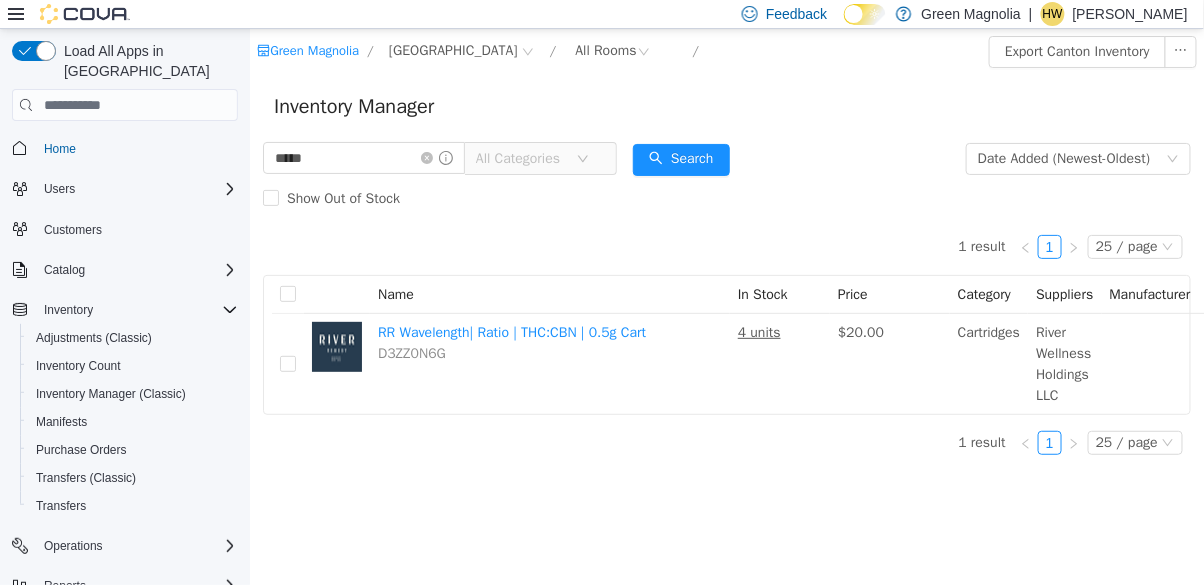 click on "Show Out of Stock" at bounding box center [726, 199] 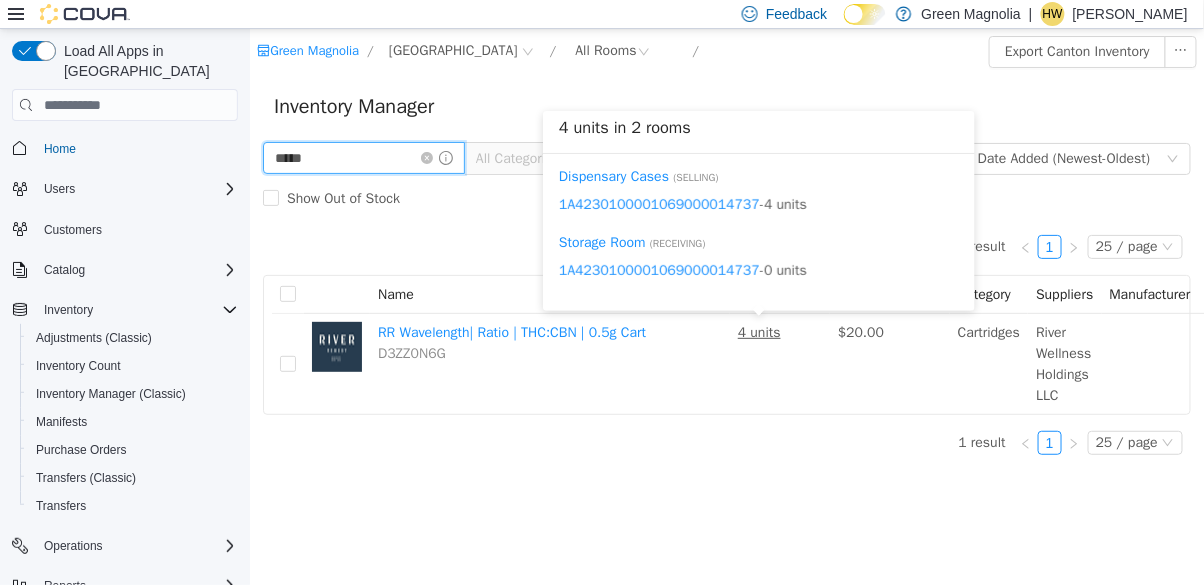 click on "*****" at bounding box center [363, 158] 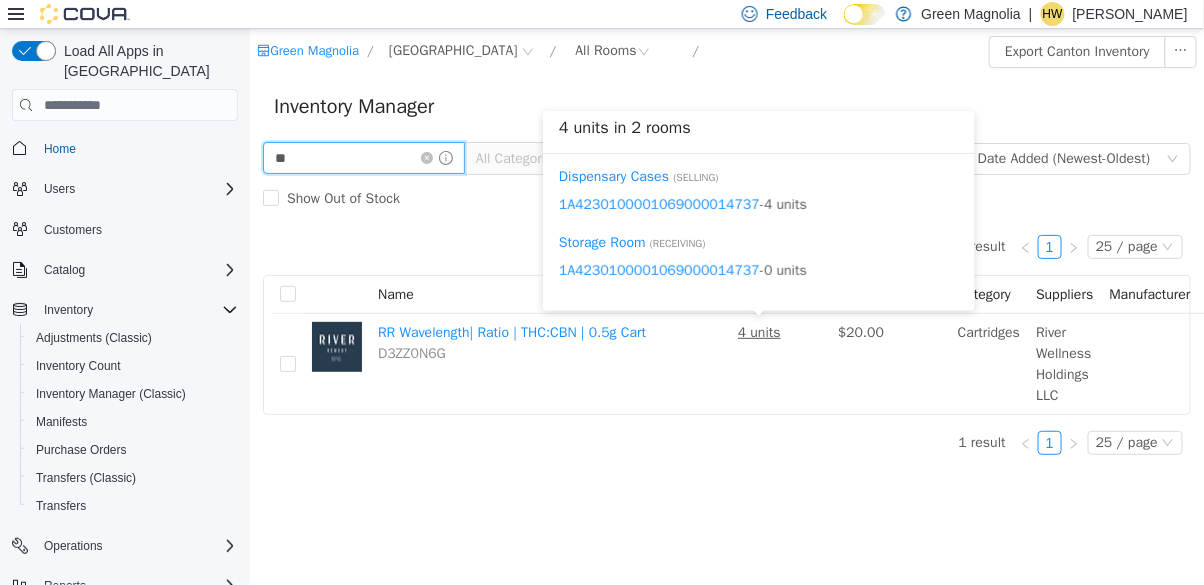 type on "*" 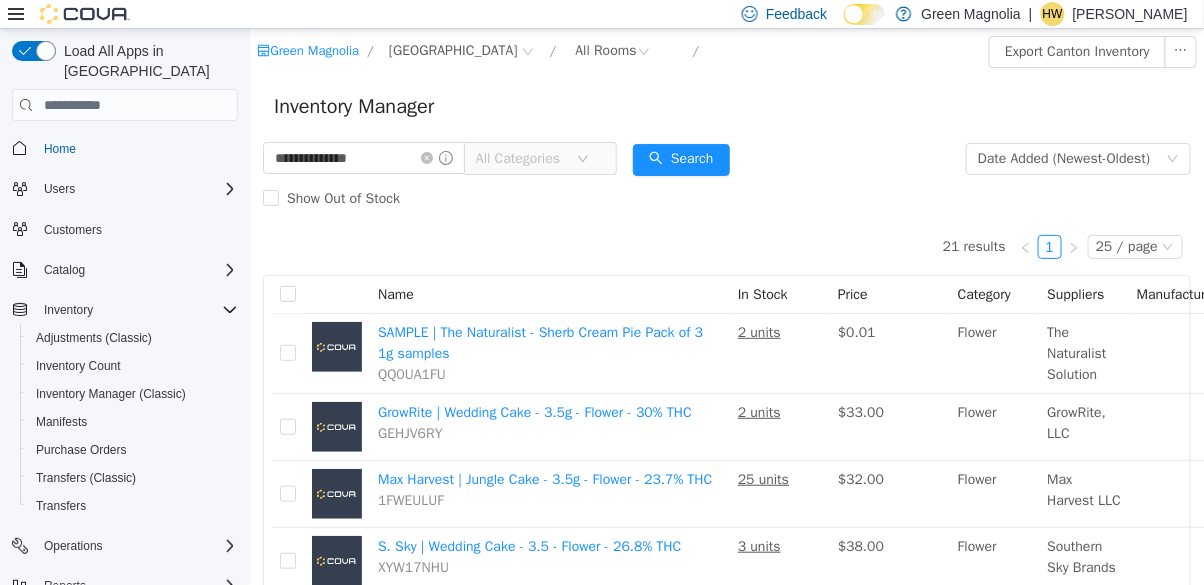 click on "**********" at bounding box center [726, 179] 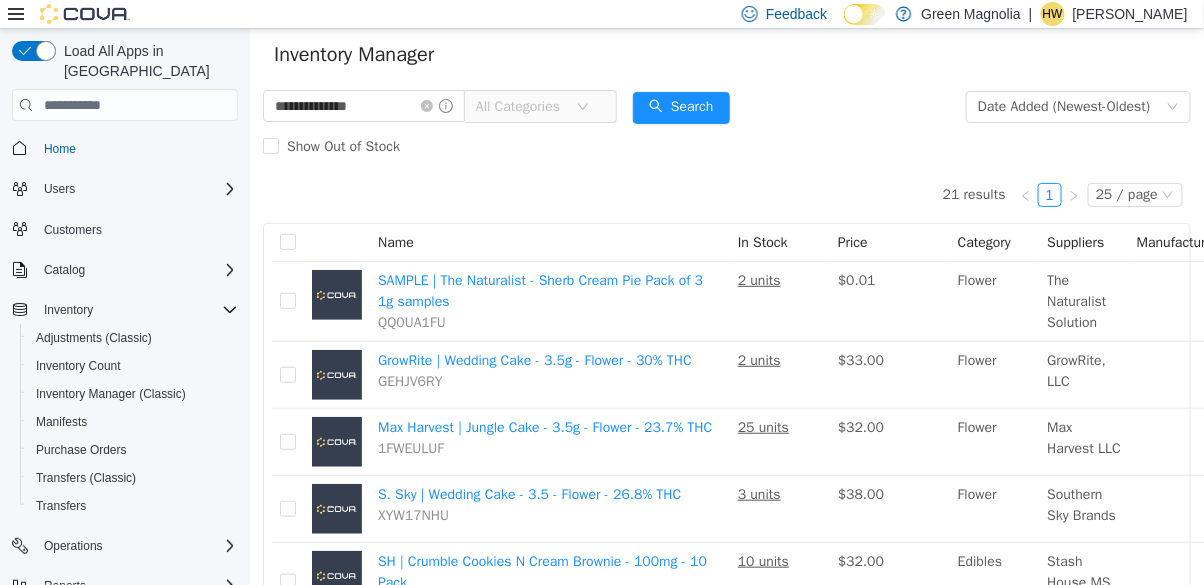 scroll, scrollTop: 0, scrollLeft: 0, axis: both 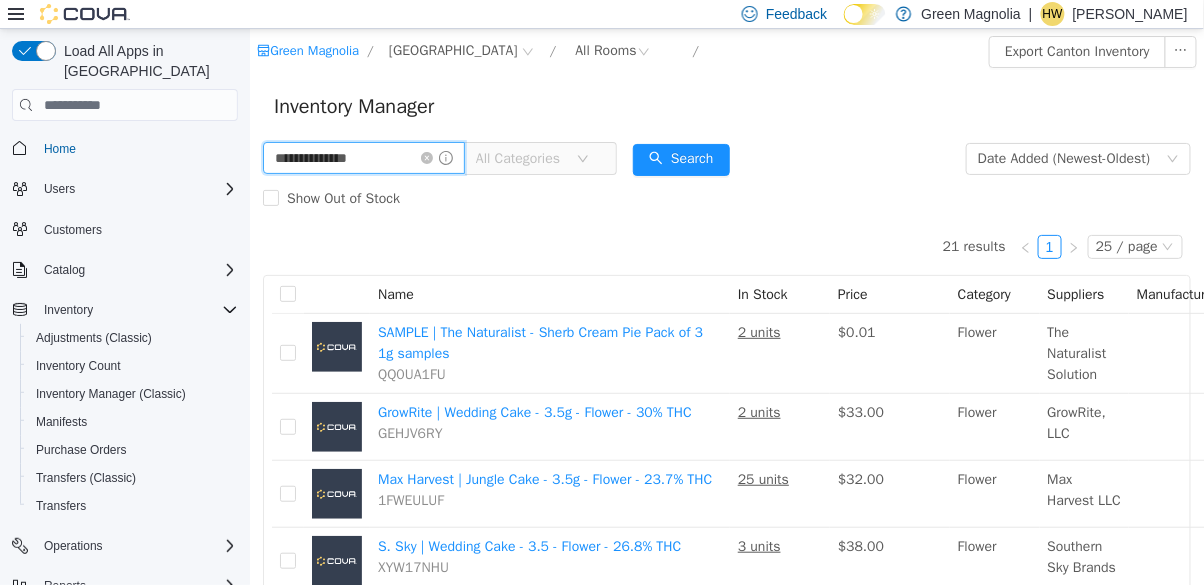 click on "**********" at bounding box center (363, 158) 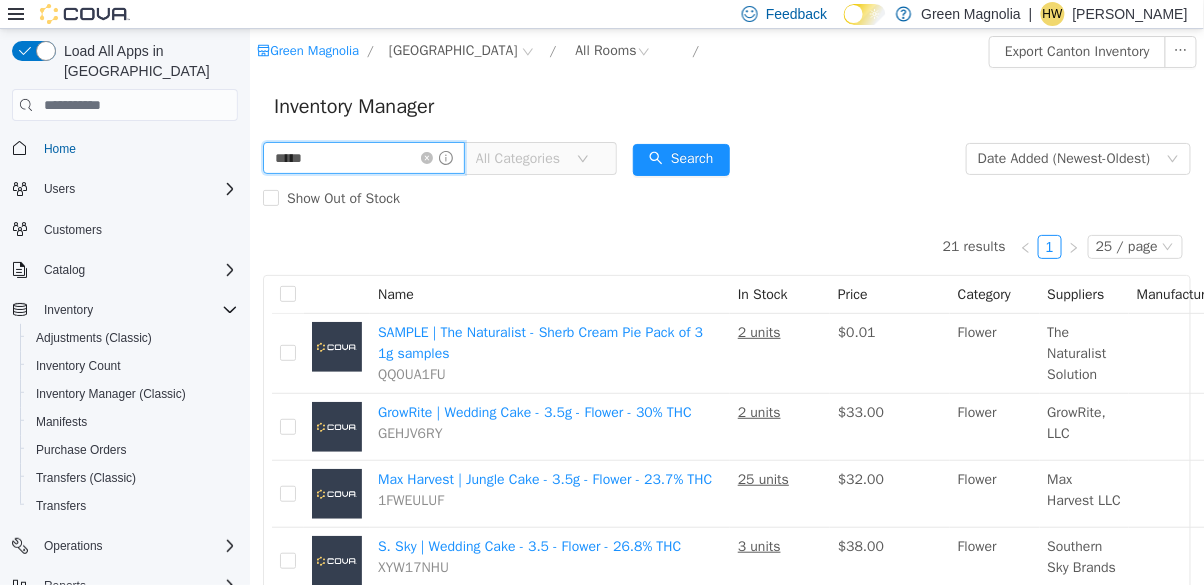 type on "***" 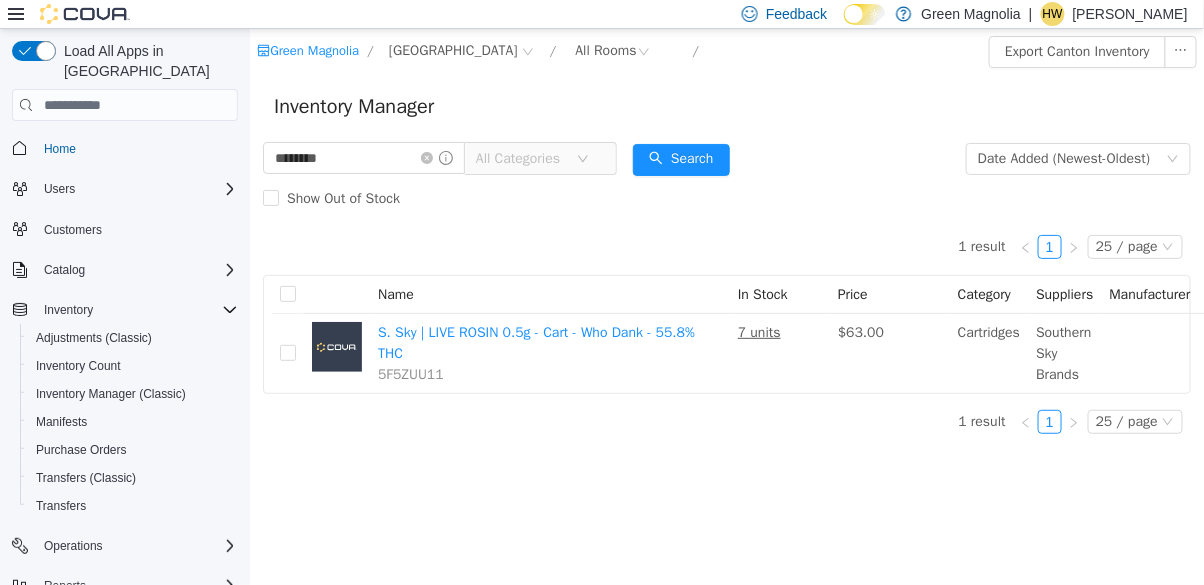 click on "Show Out of Stock" at bounding box center [726, 199] 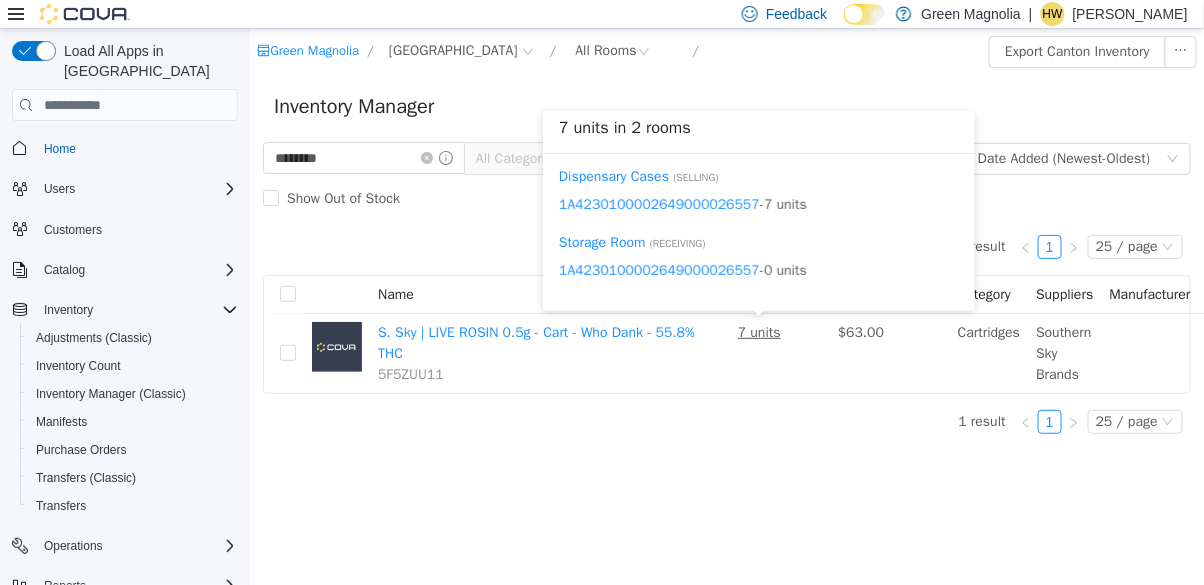 click 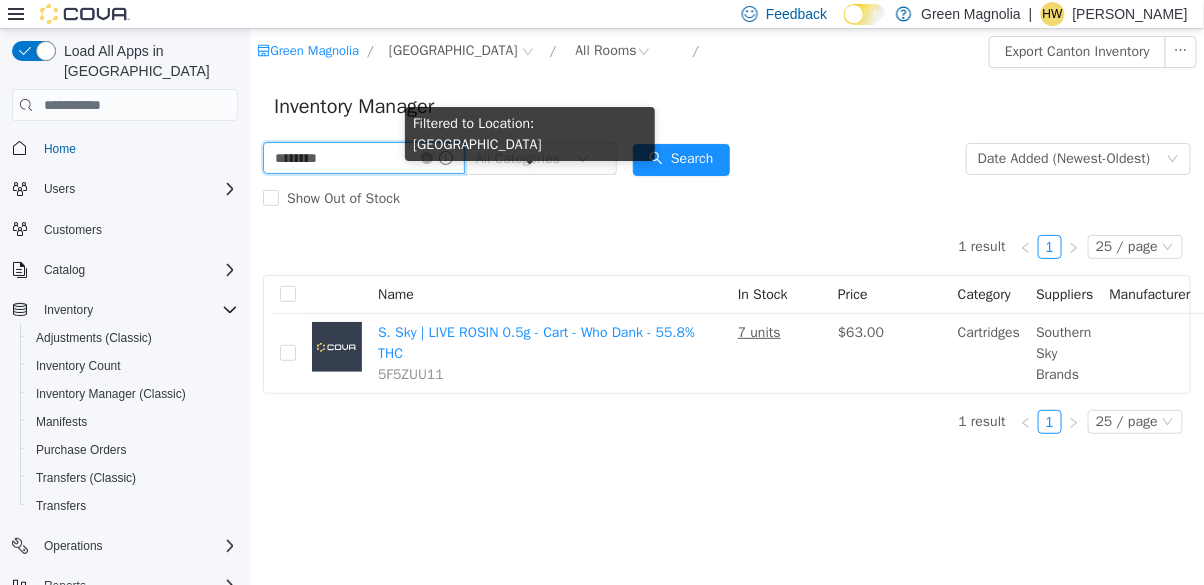 click on "********" at bounding box center (363, 158) 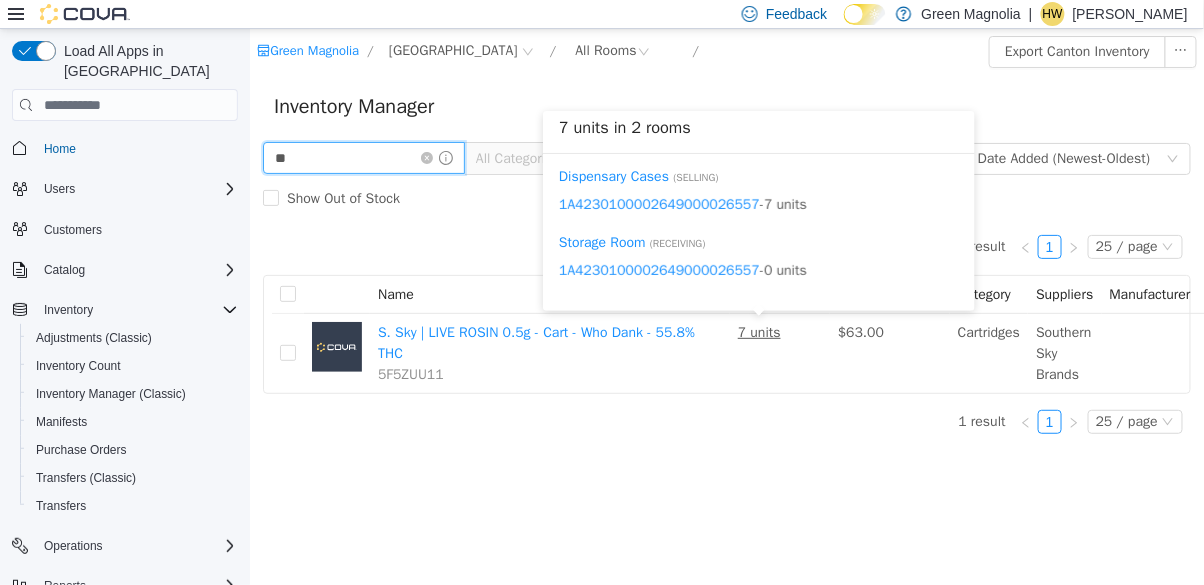 type on "*" 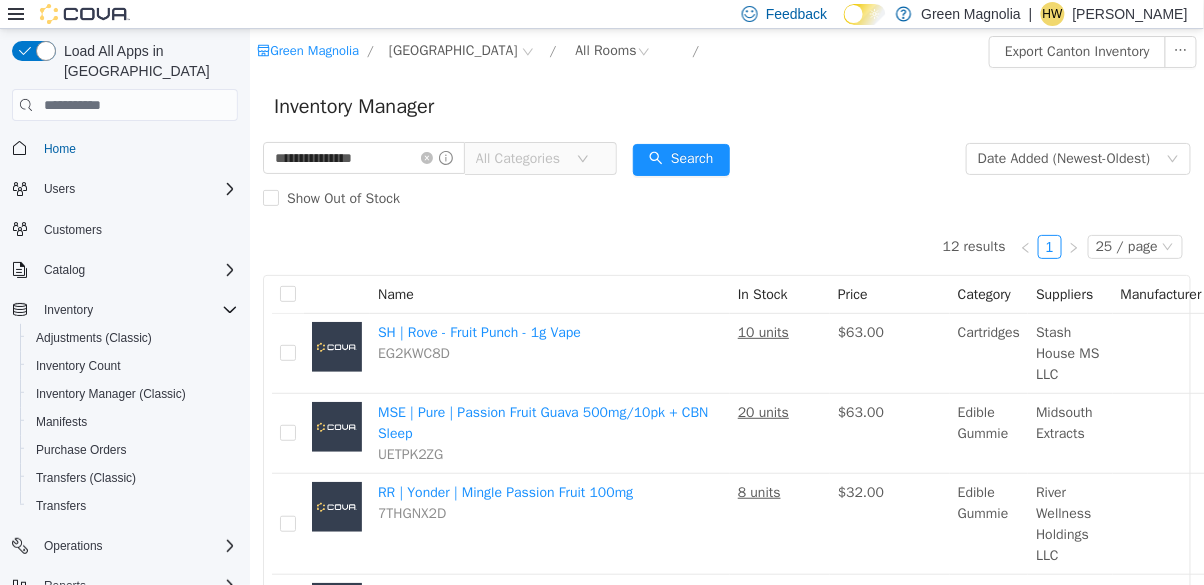 click on "**********" at bounding box center (726, 179) 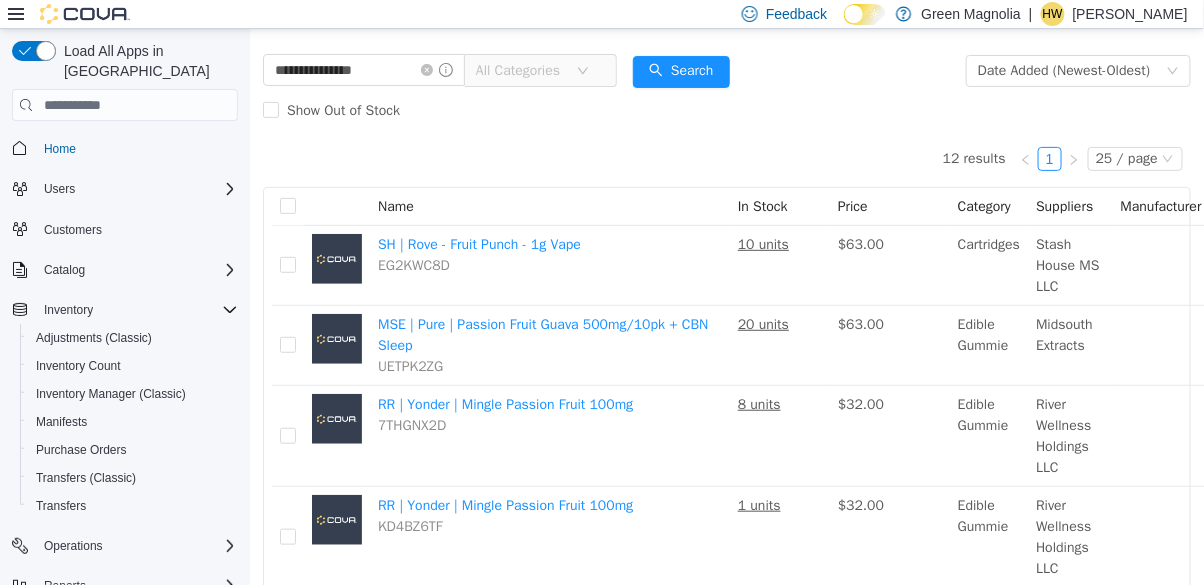 scroll, scrollTop: 0, scrollLeft: 0, axis: both 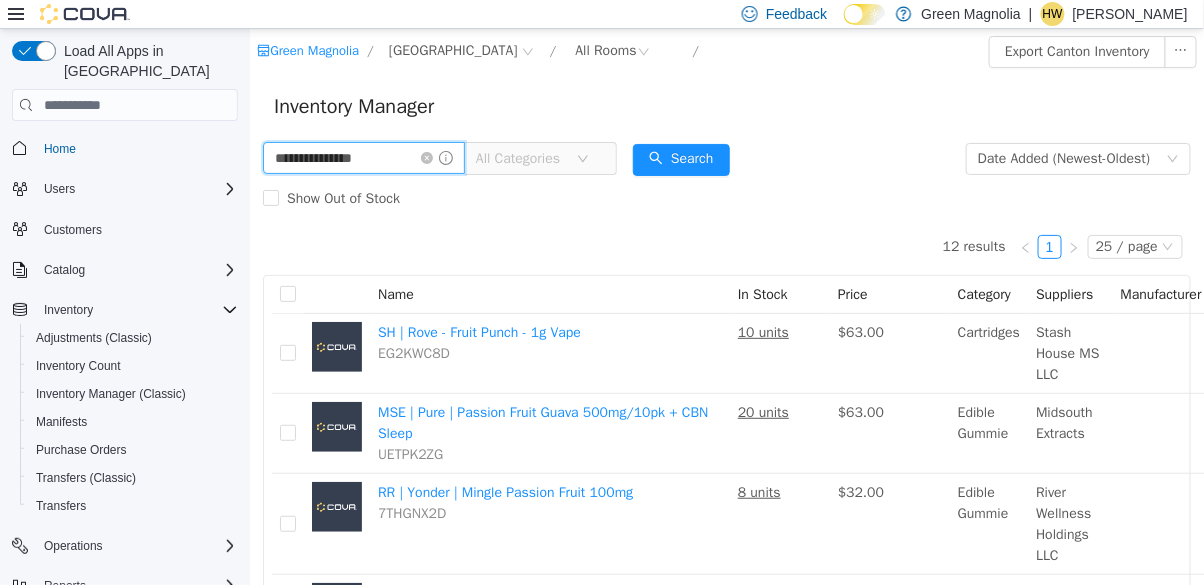 click on "**********" at bounding box center [363, 158] 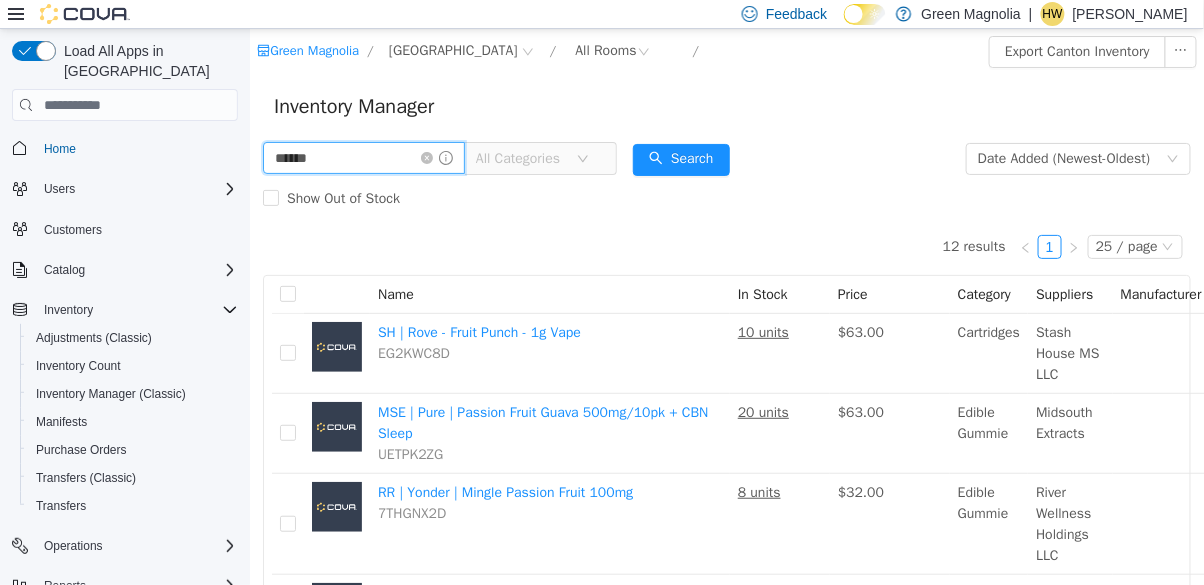 type on "*****" 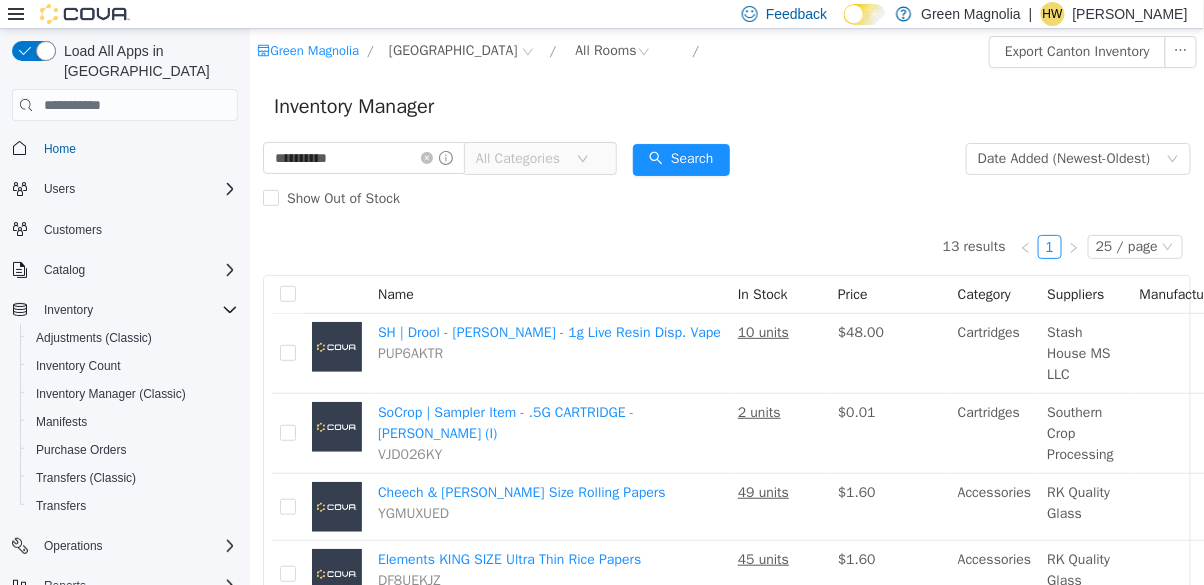 click on "**********" at bounding box center (726, 179) 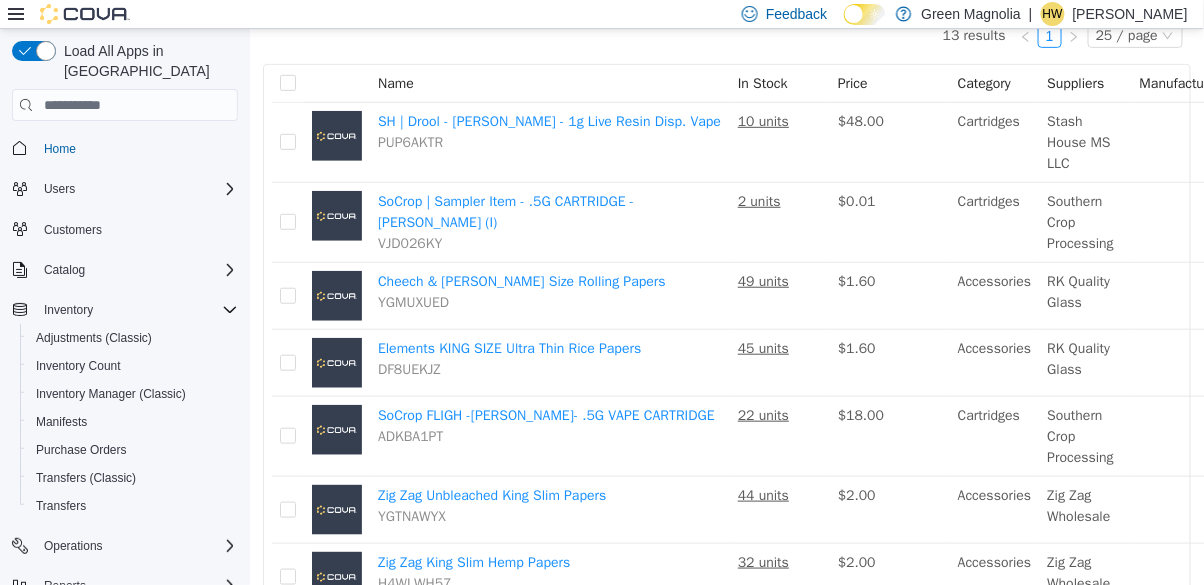 scroll, scrollTop: 0, scrollLeft: 0, axis: both 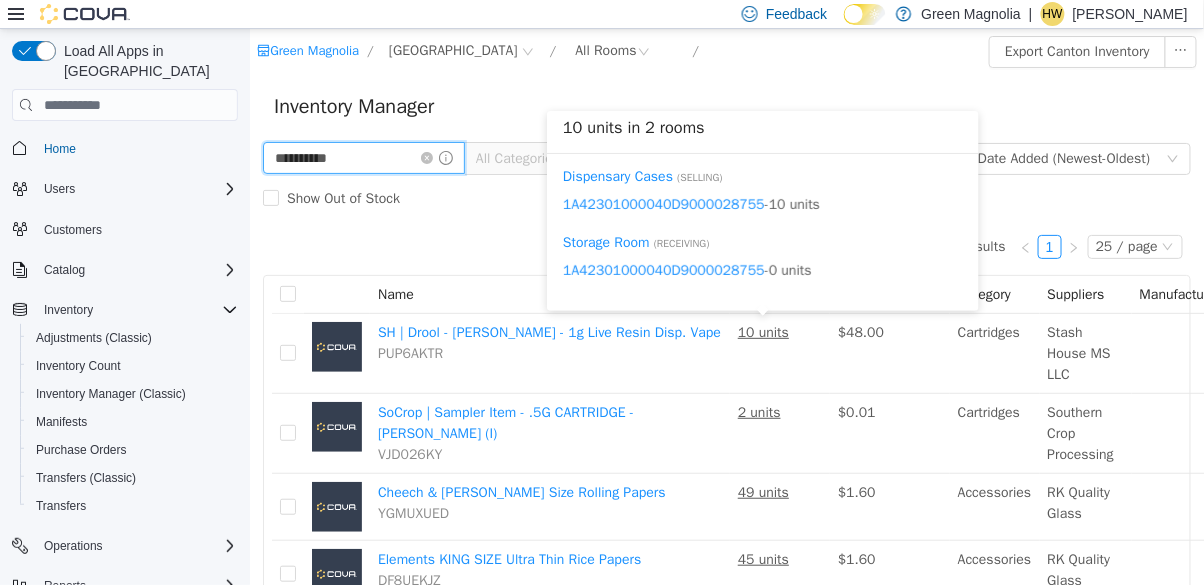 click on "**********" at bounding box center [363, 158] 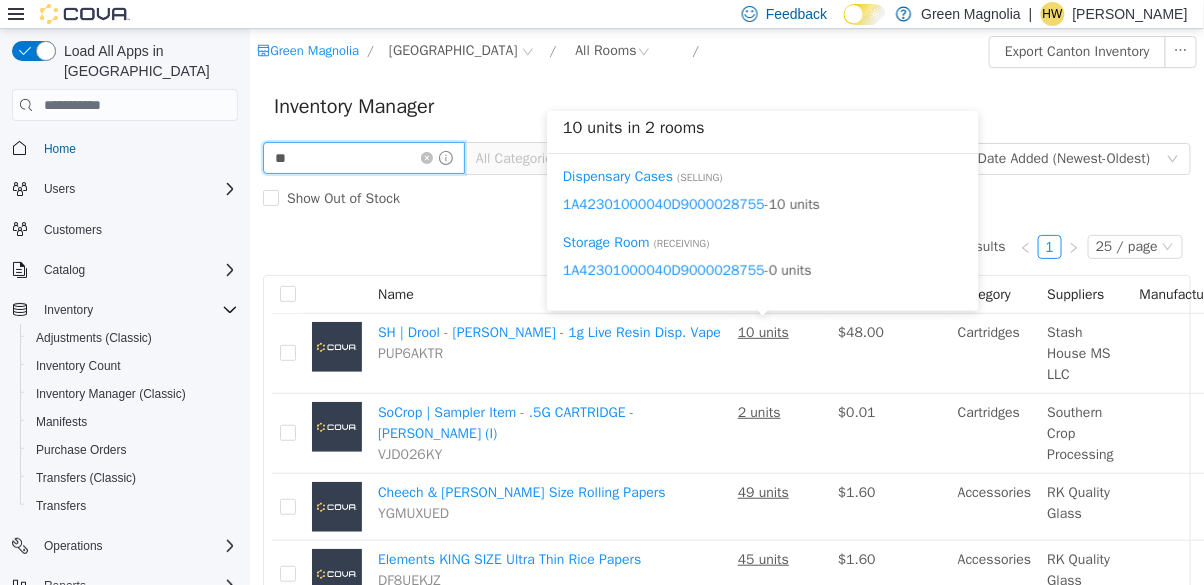type on "*" 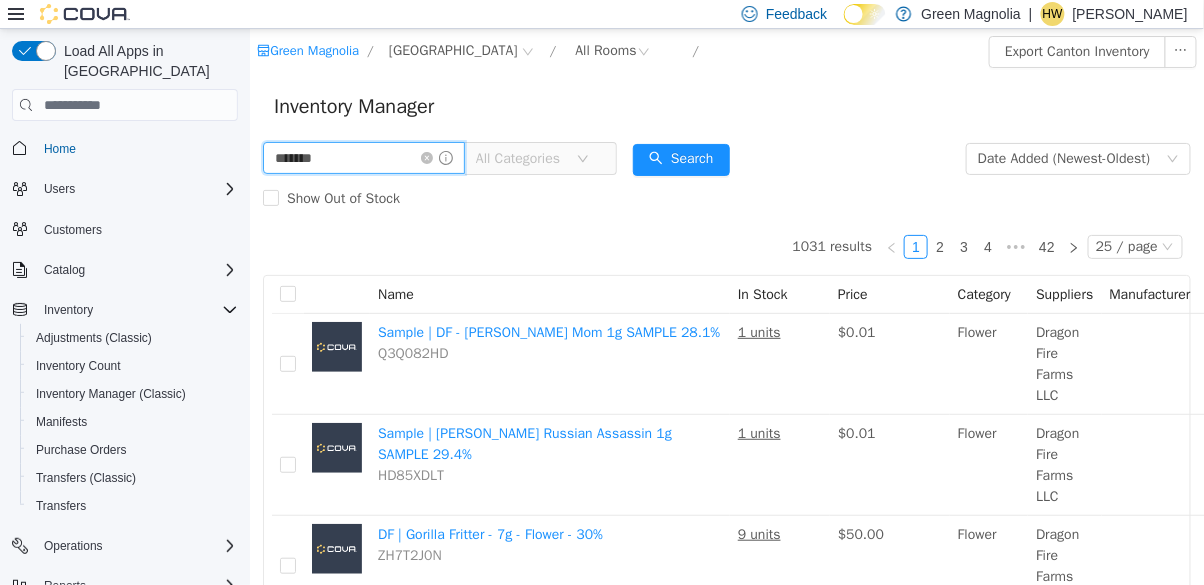 type on "******" 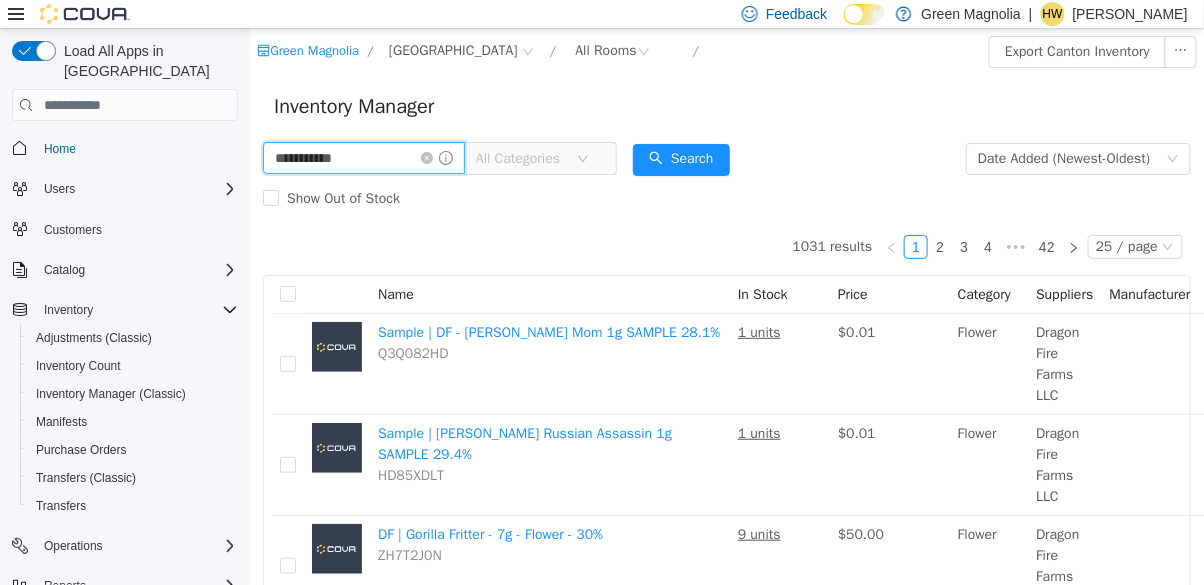 type on "**********" 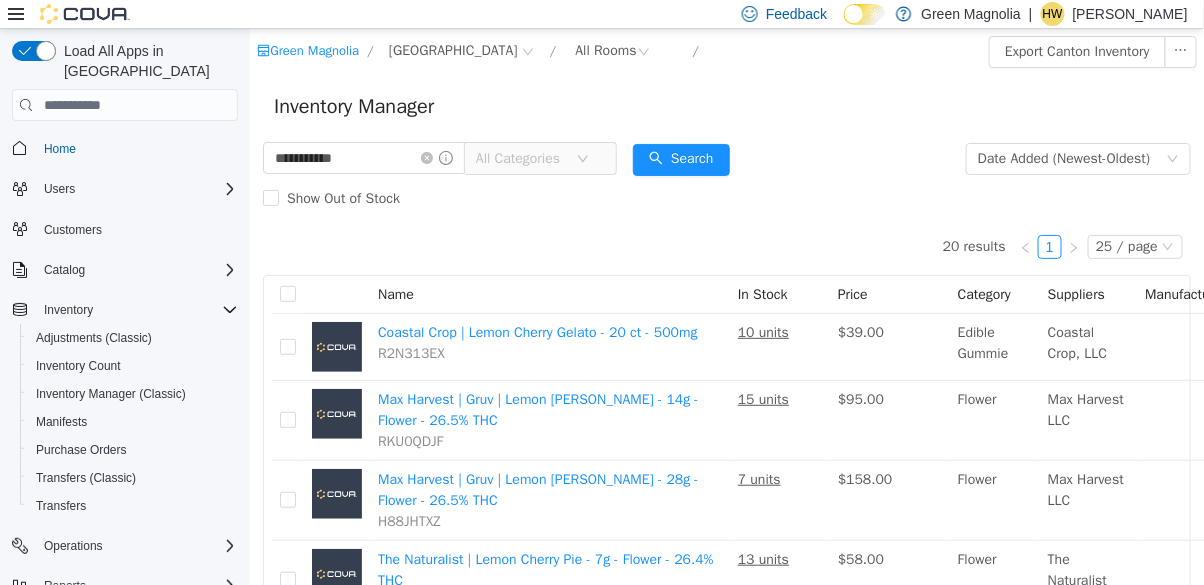click on "**********" at bounding box center [726, 179] 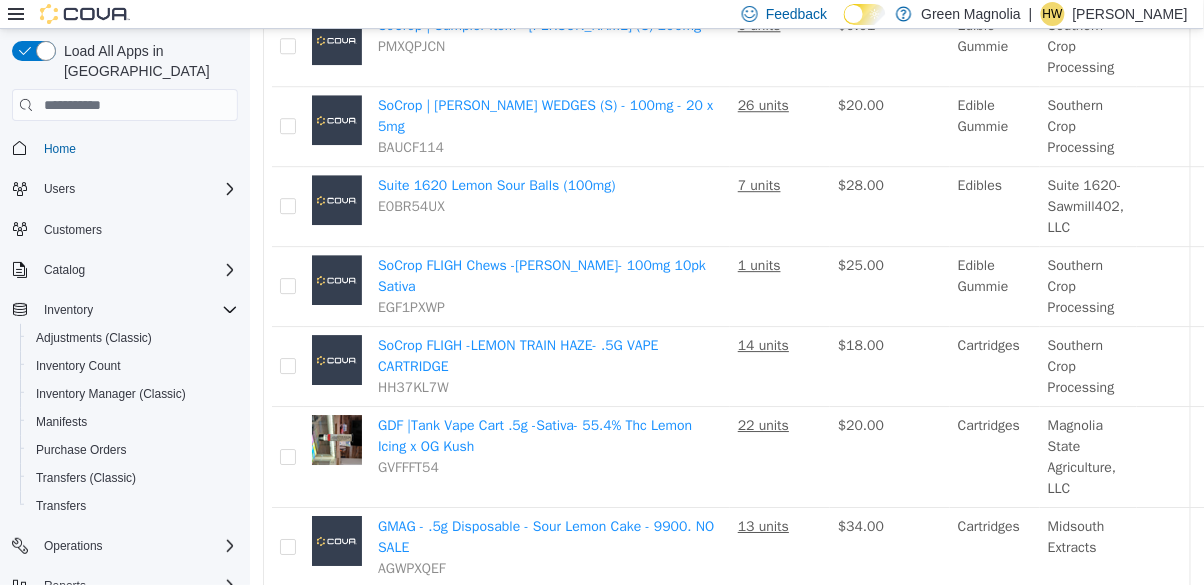 scroll, scrollTop: 1262, scrollLeft: 0, axis: vertical 